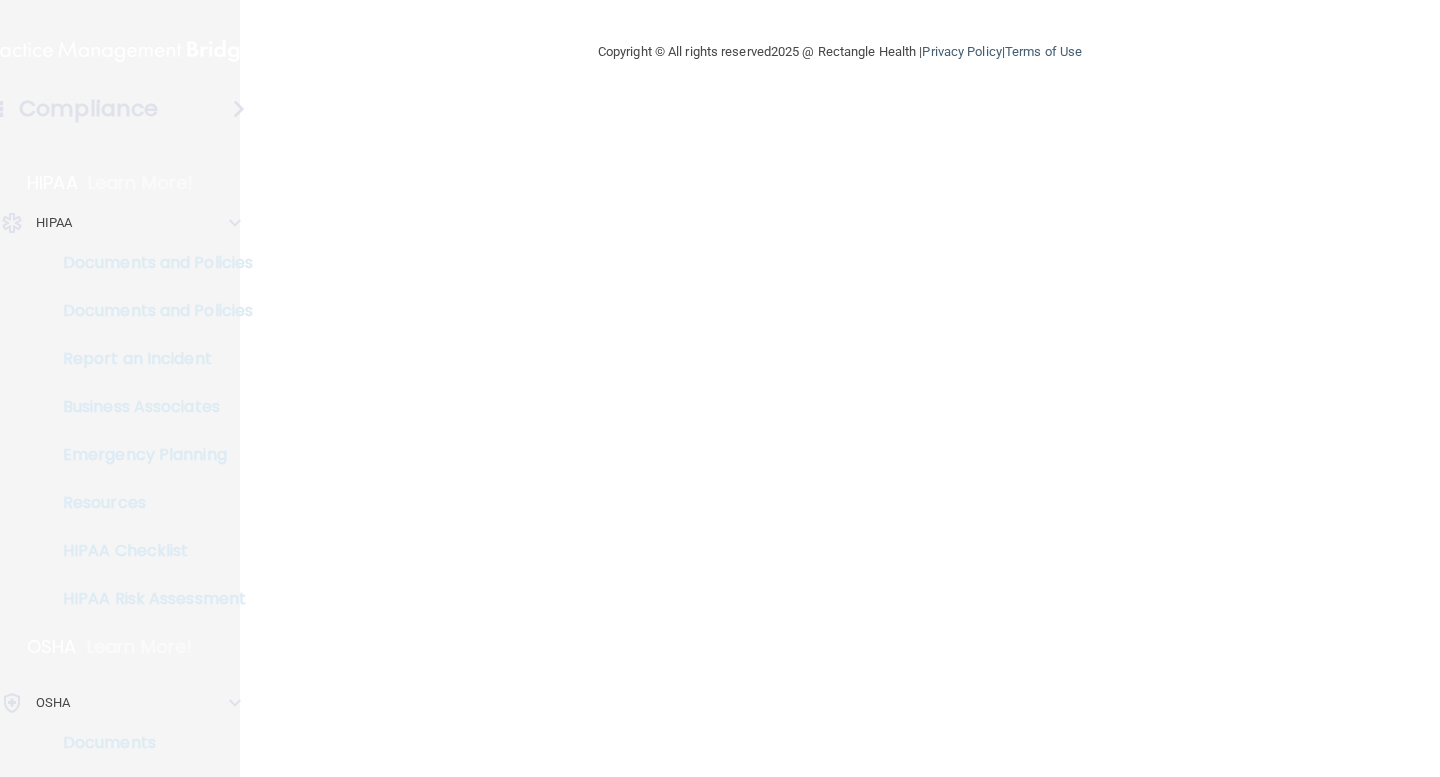 scroll, scrollTop: 0, scrollLeft: 0, axis: both 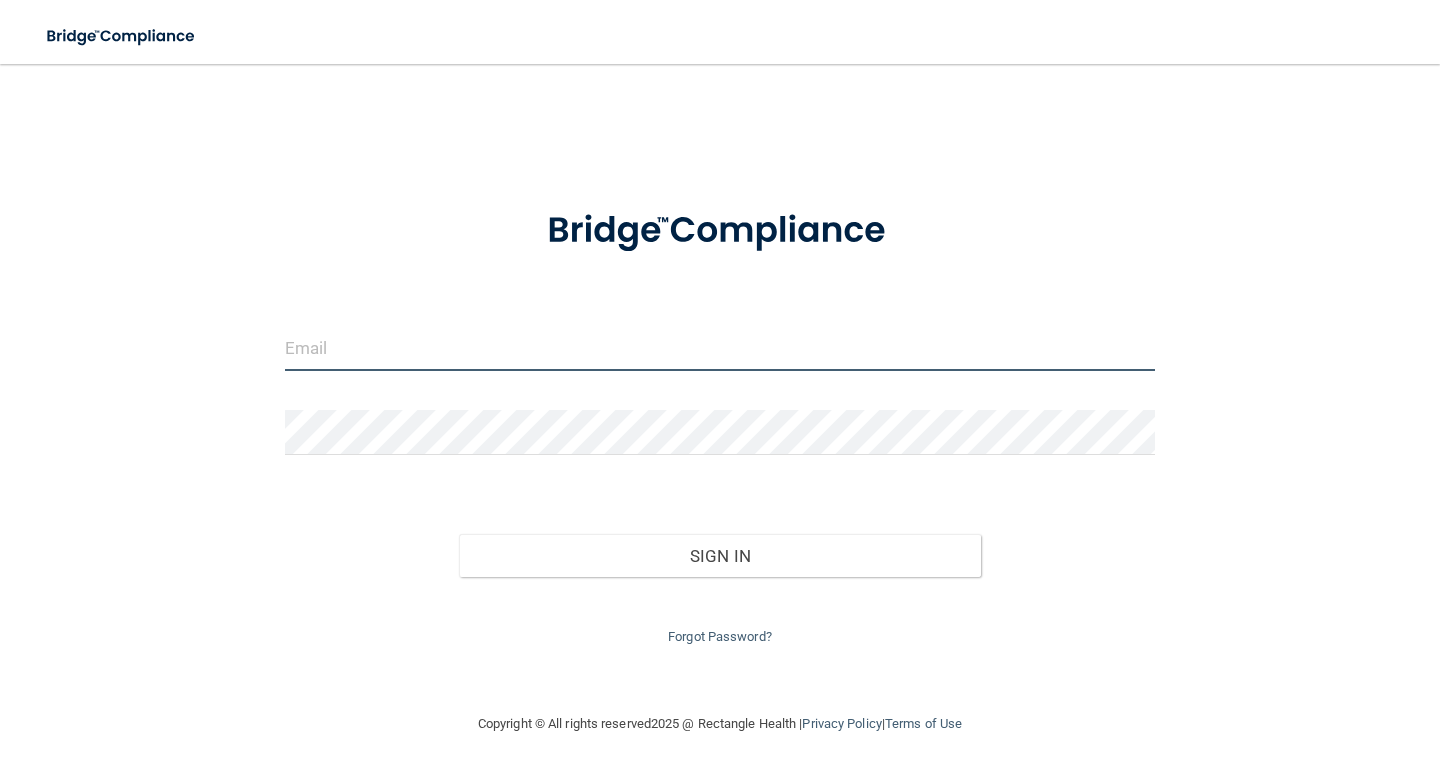click at bounding box center (720, 348) 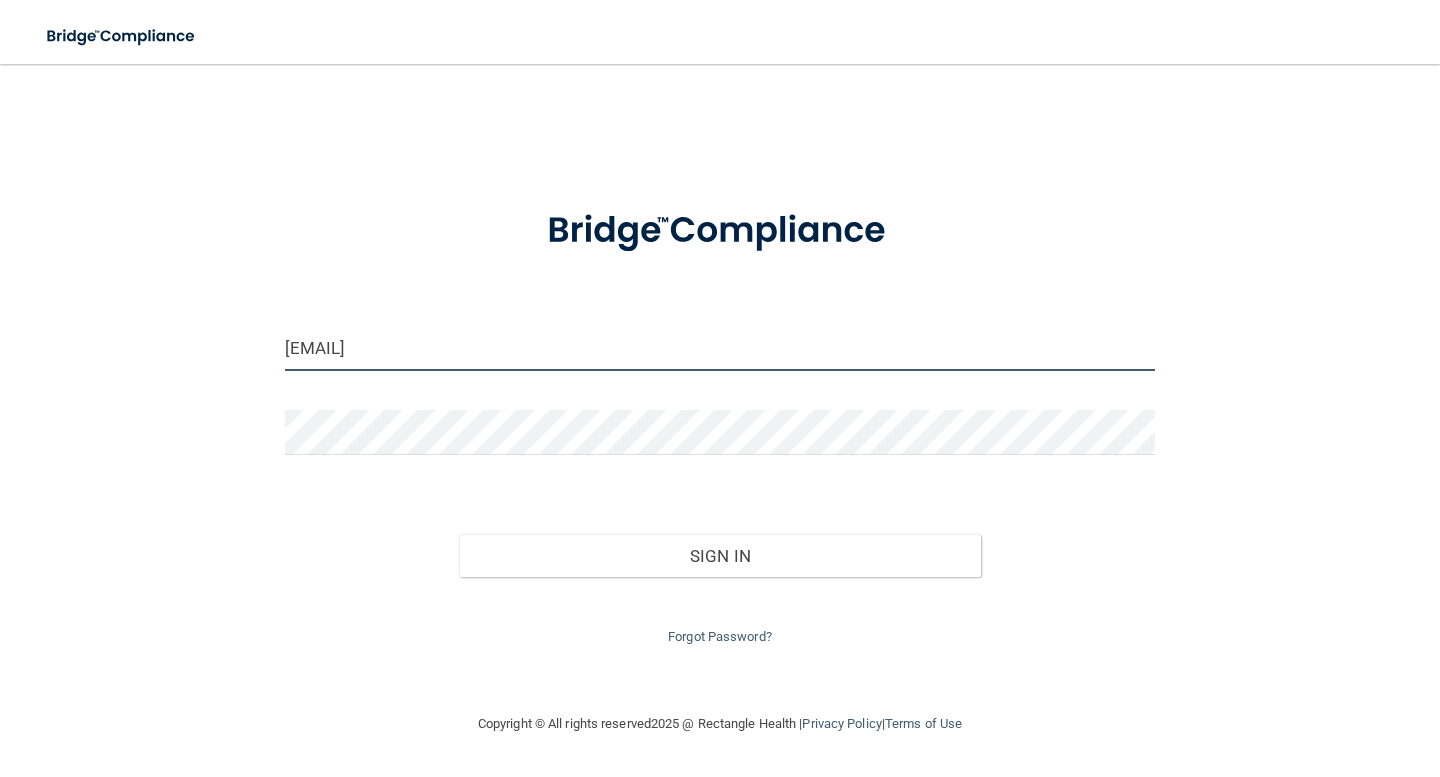 type on "aclapp@[EMAIL]" 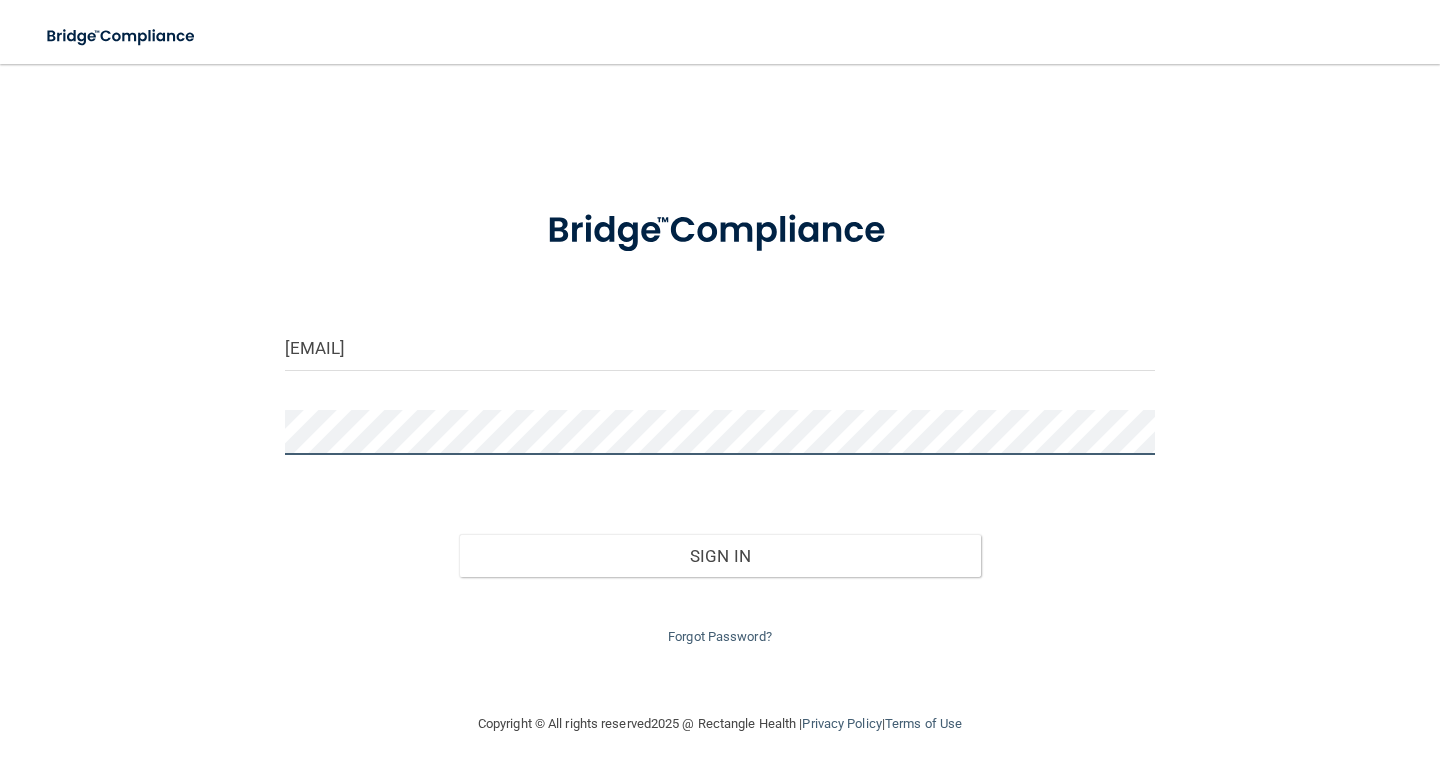 click on "Sign In" at bounding box center [720, 556] 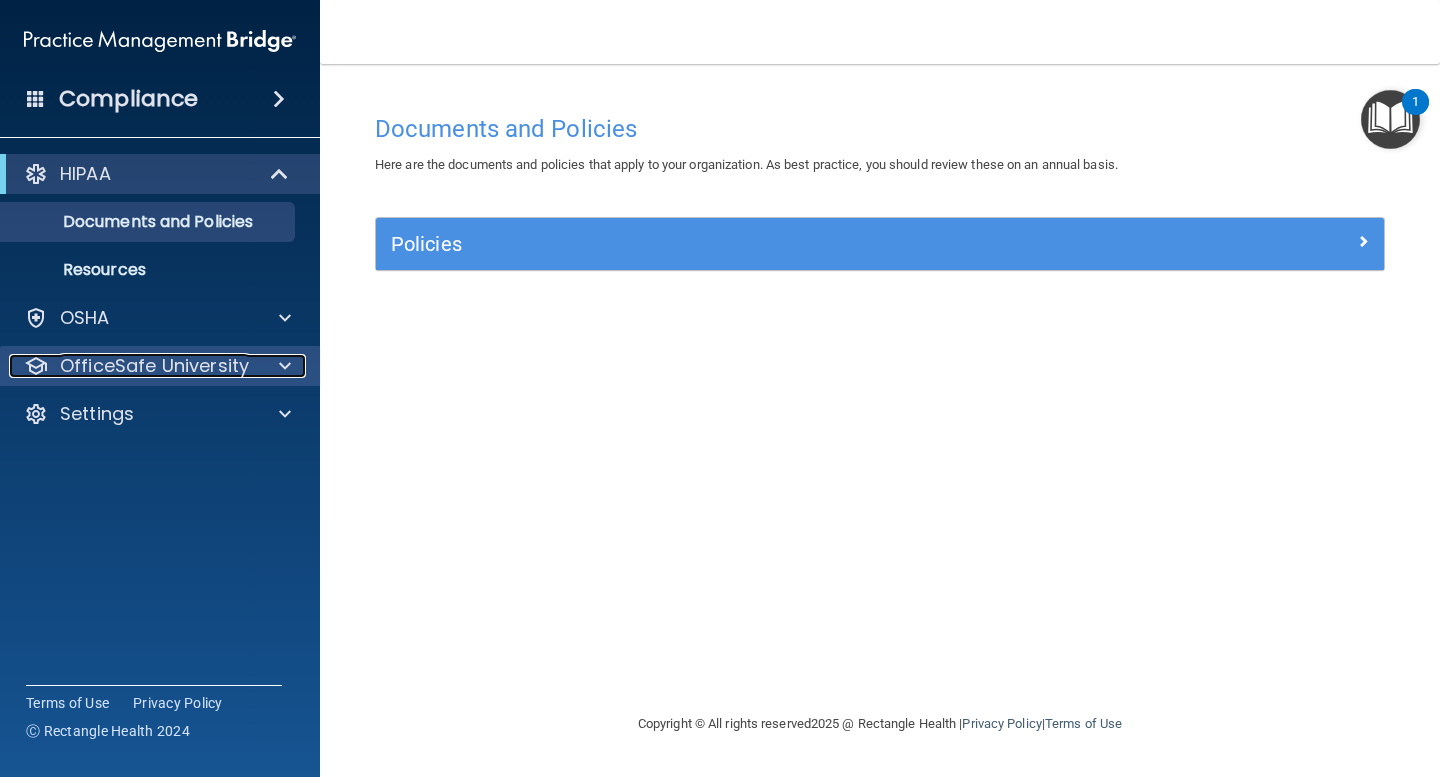 click at bounding box center (285, 366) 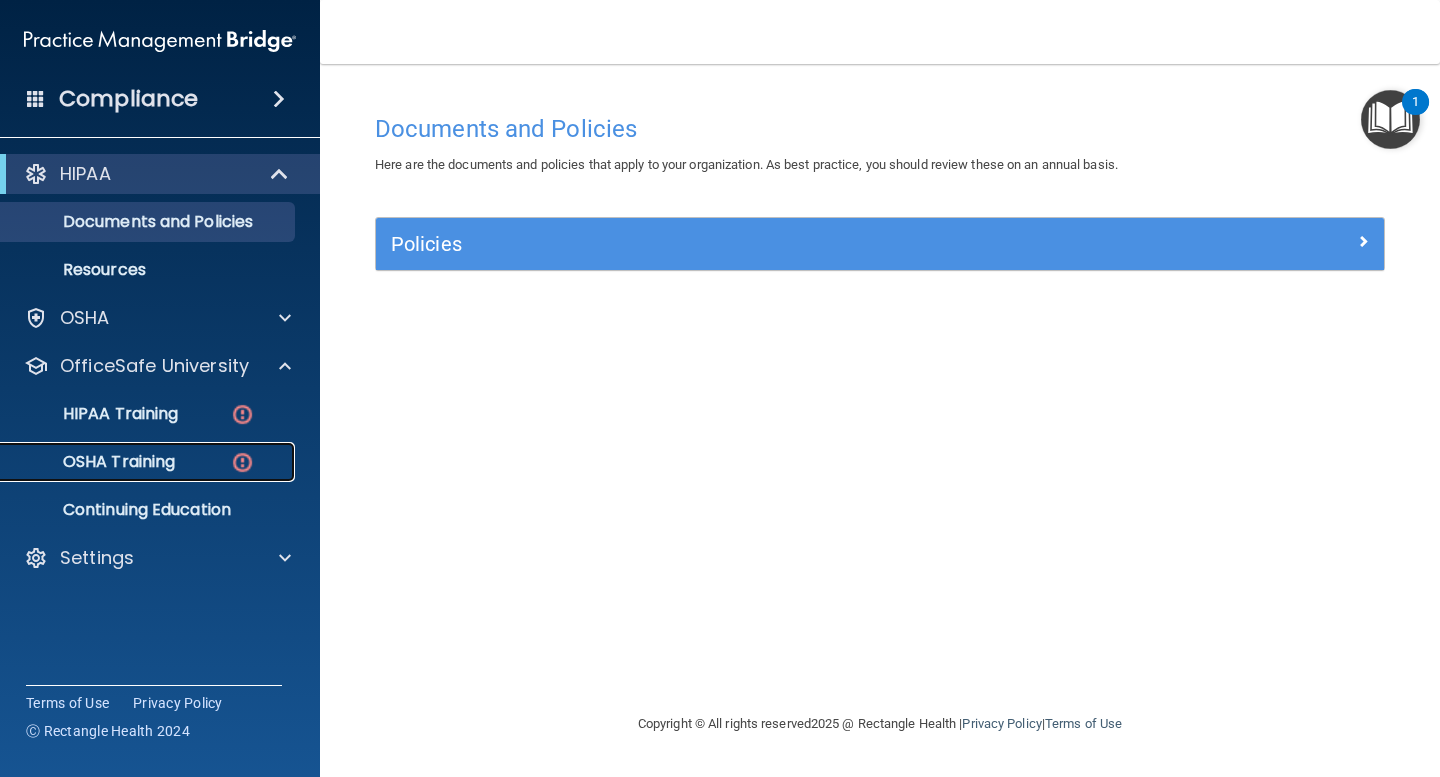 click at bounding box center [242, 462] 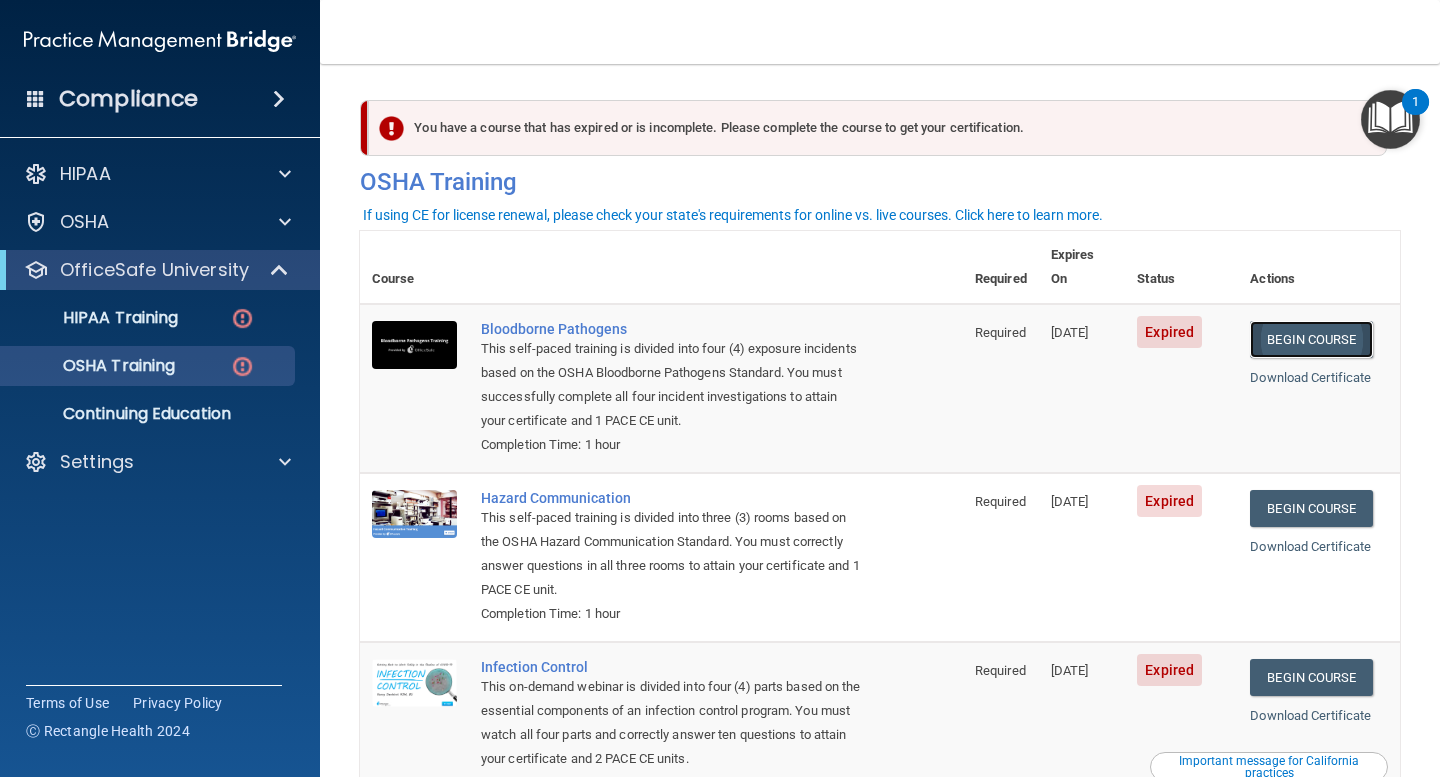click on "Begin Course" at bounding box center (1311, 339) 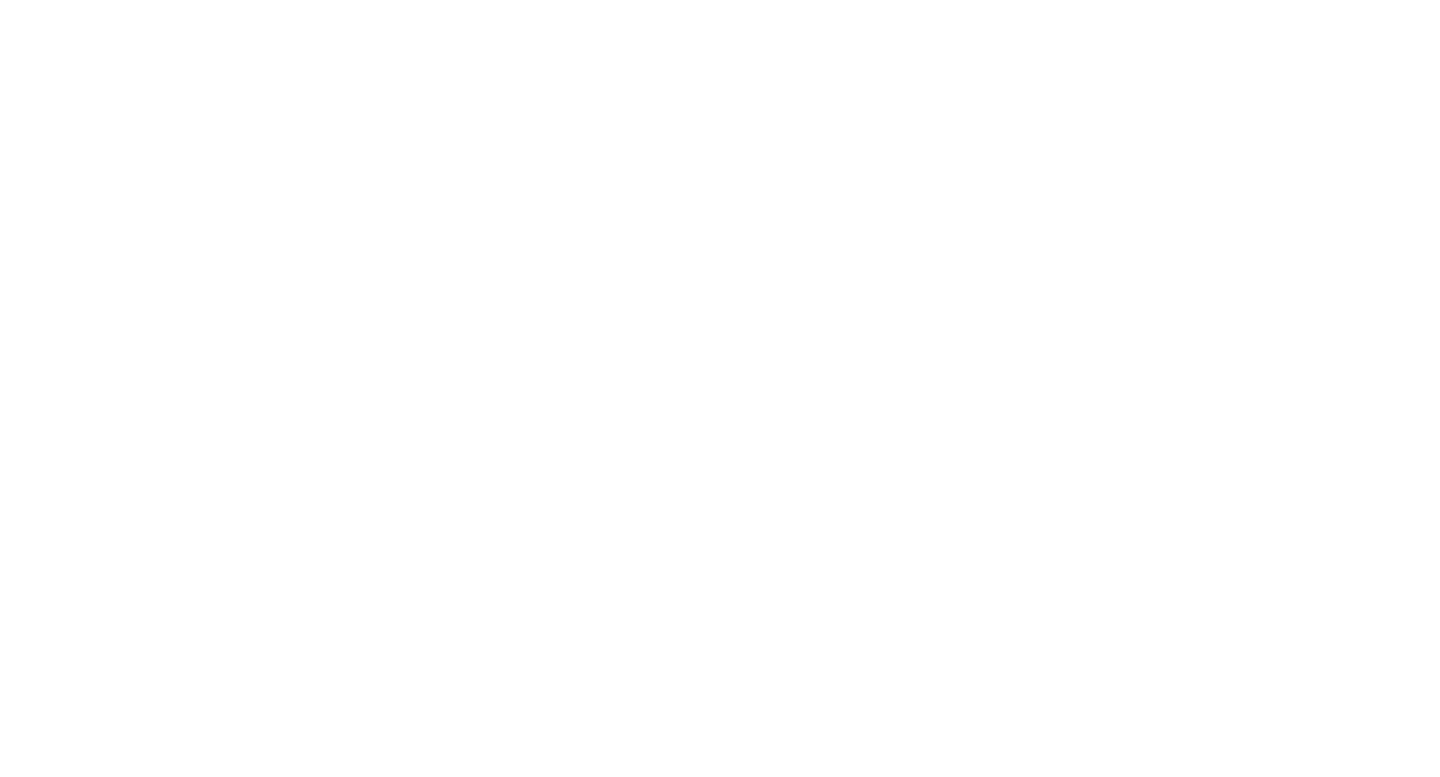 scroll, scrollTop: 0, scrollLeft: 0, axis: both 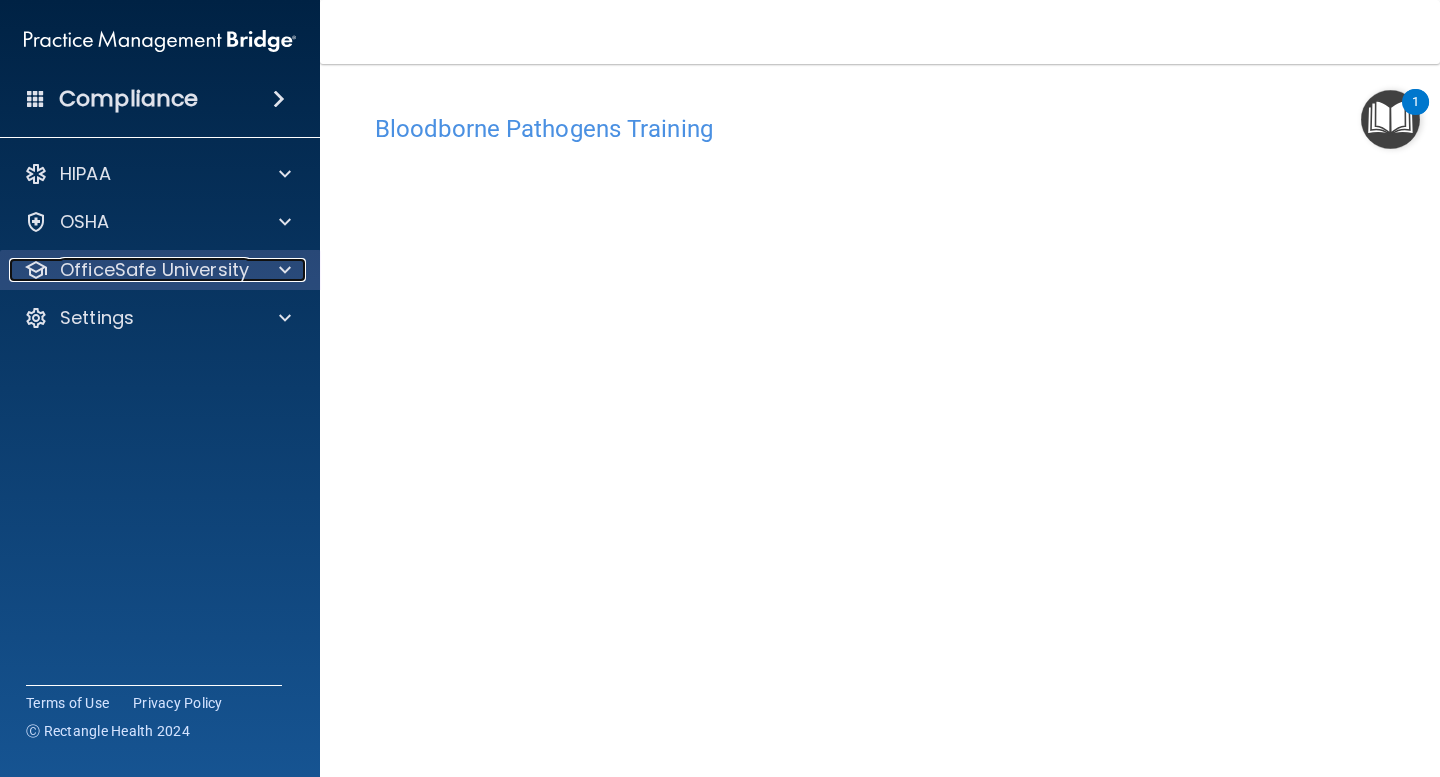 click at bounding box center [285, 270] 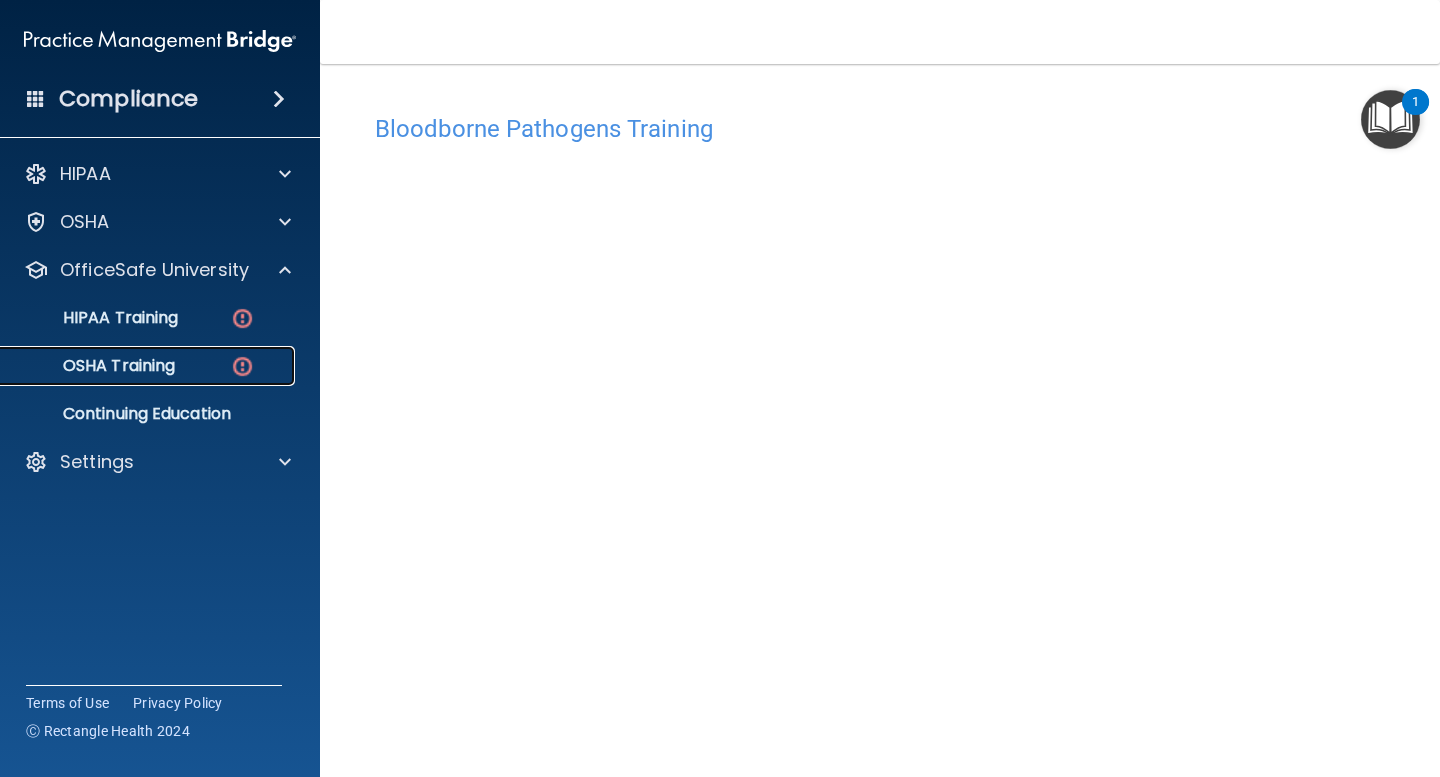 click on "OSHA Training" at bounding box center [94, 366] 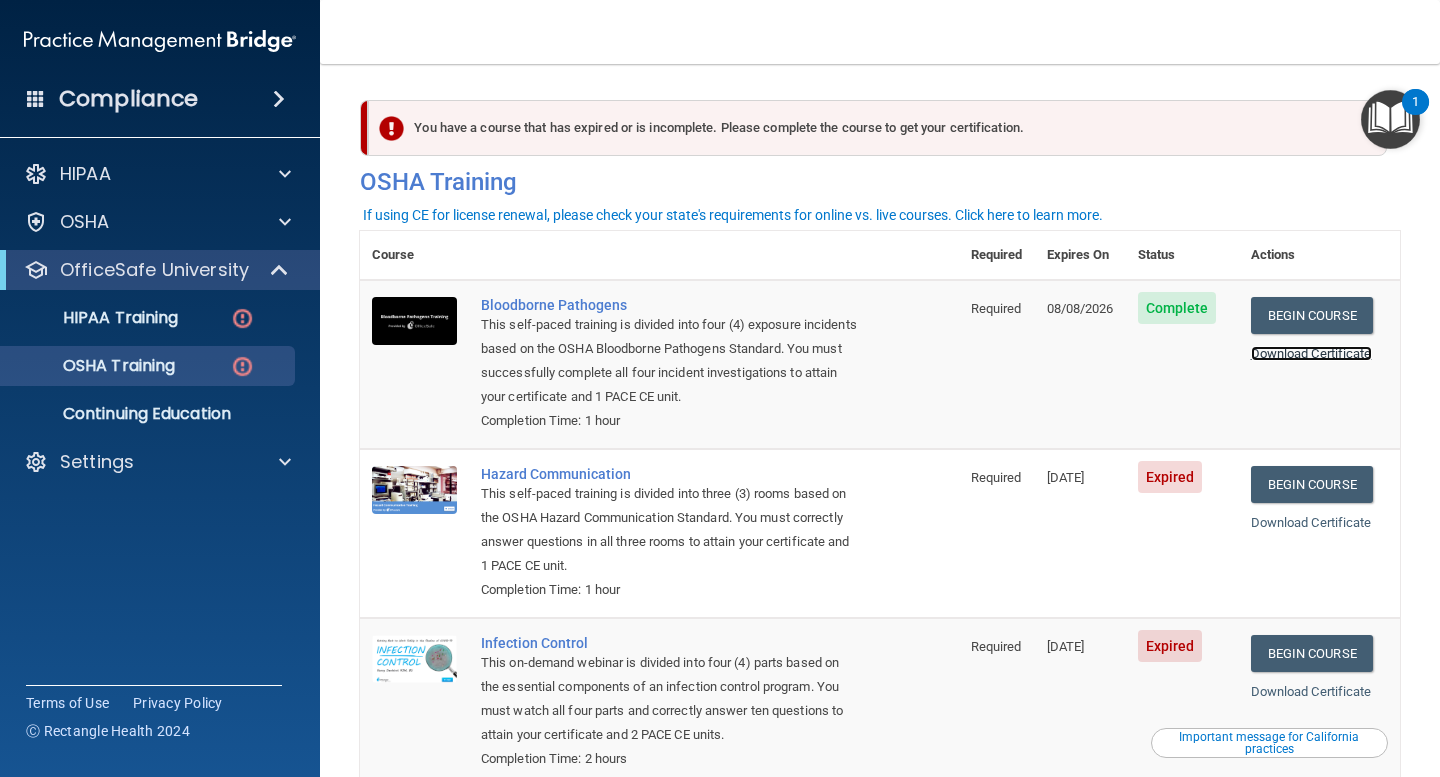 click on "Download Certificate" at bounding box center (1311, 353) 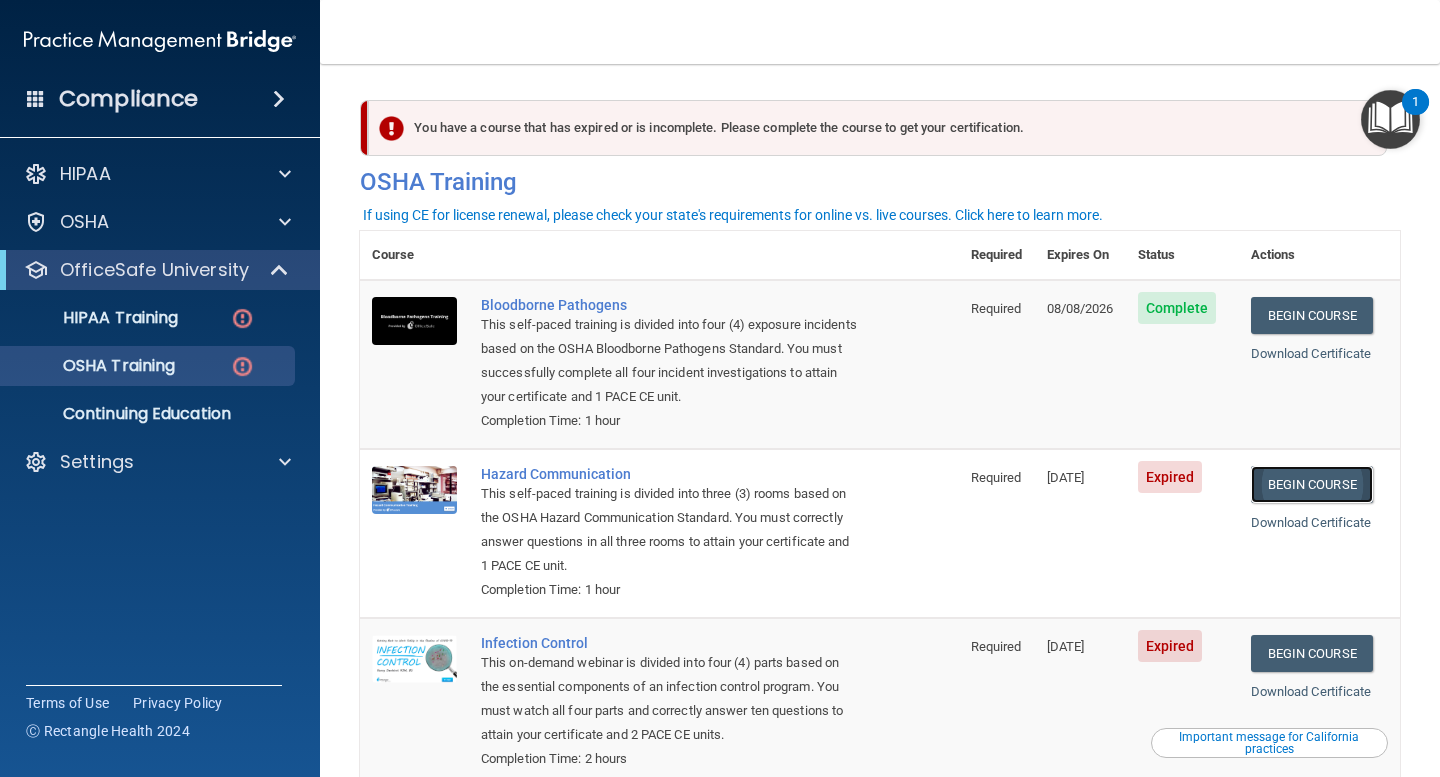 click on "Begin Course" at bounding box center (1312, 484) 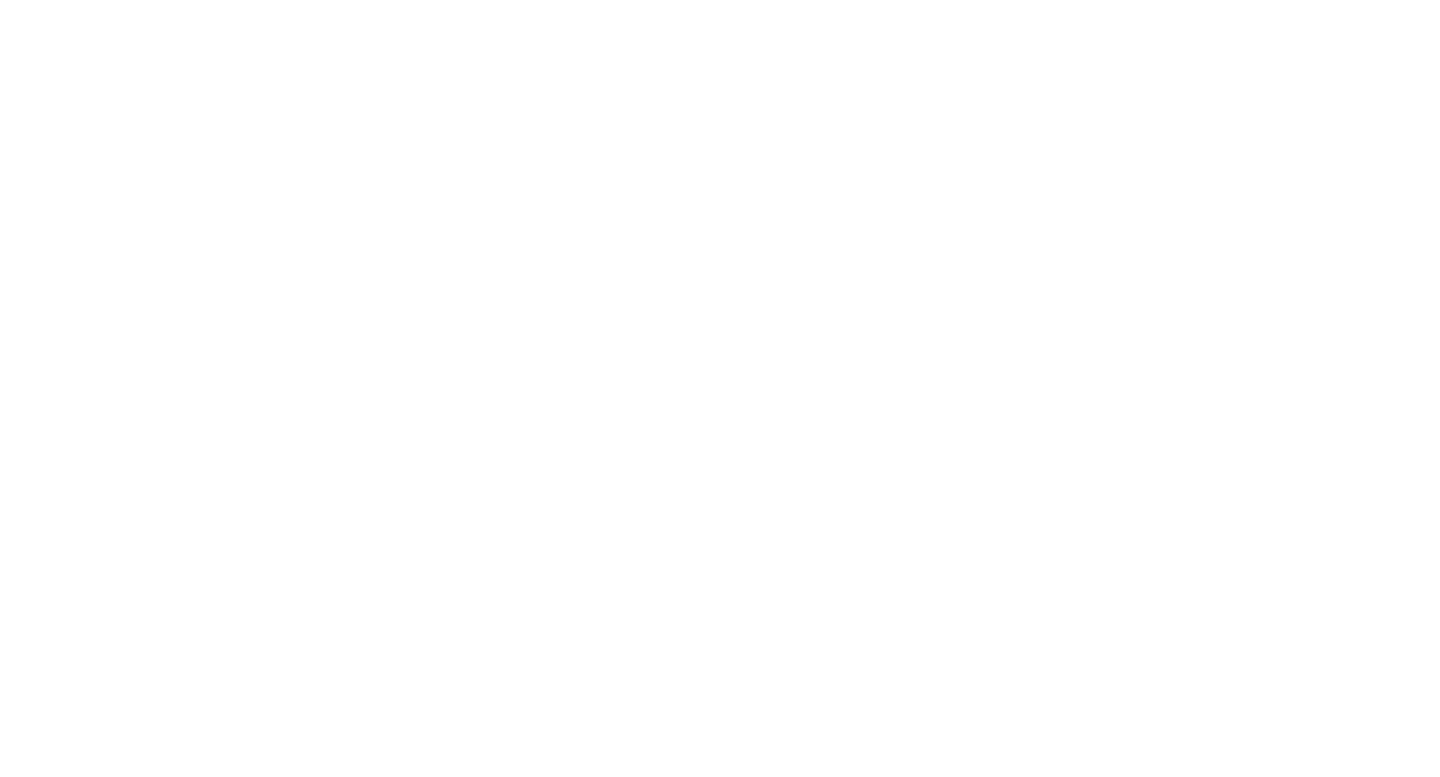scroll, scrollTop: 0, scrollLeft: 0, axis: both 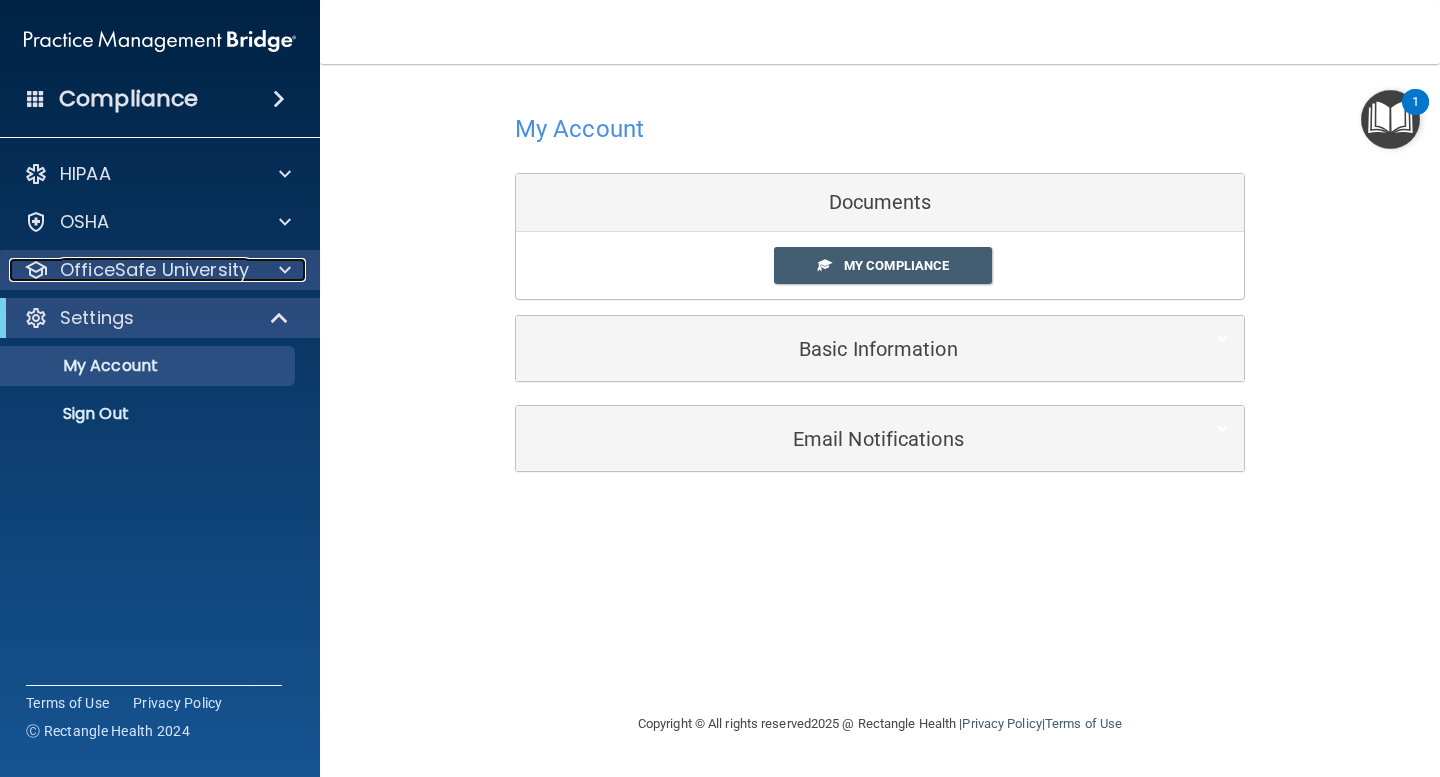 click at bounding box center (285, 270) 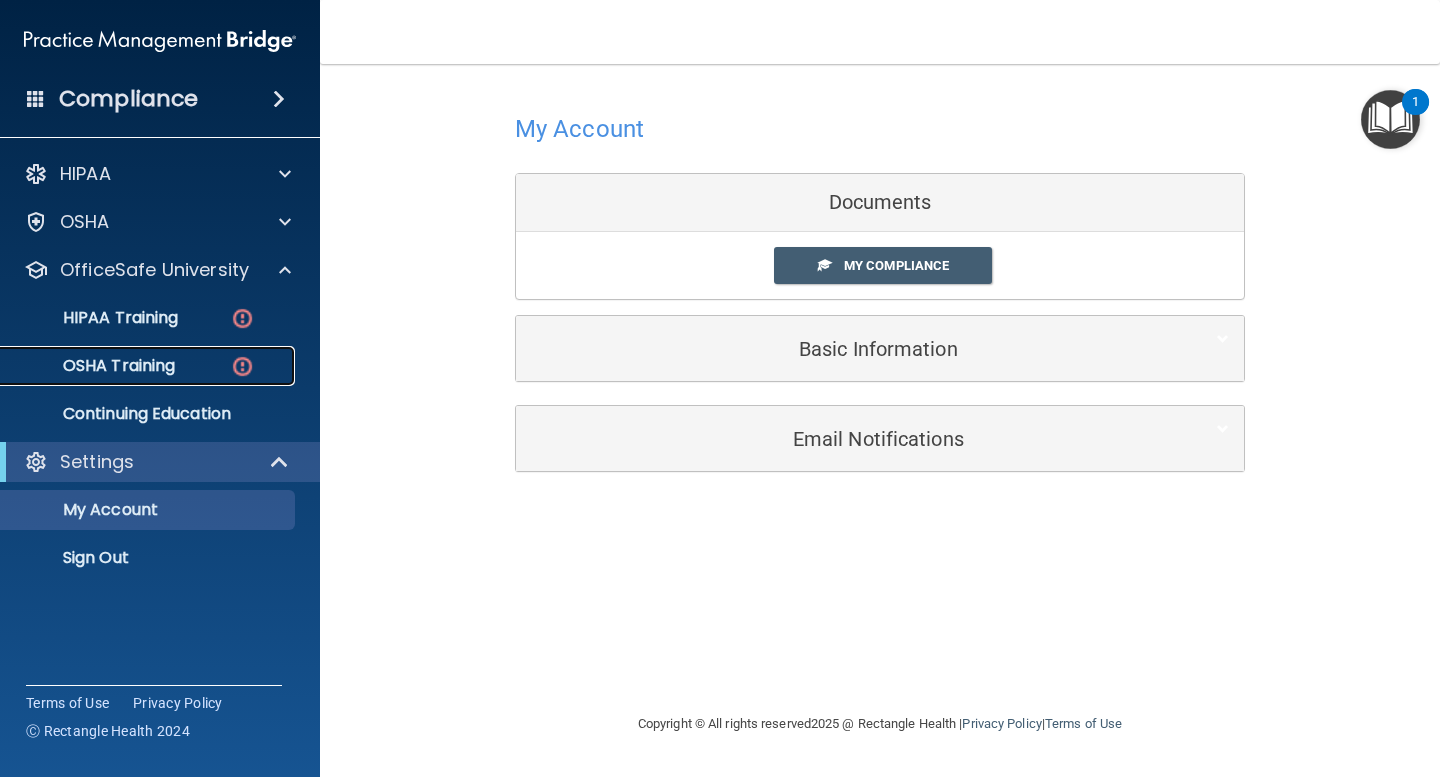 click at bounding box center (242, 366) 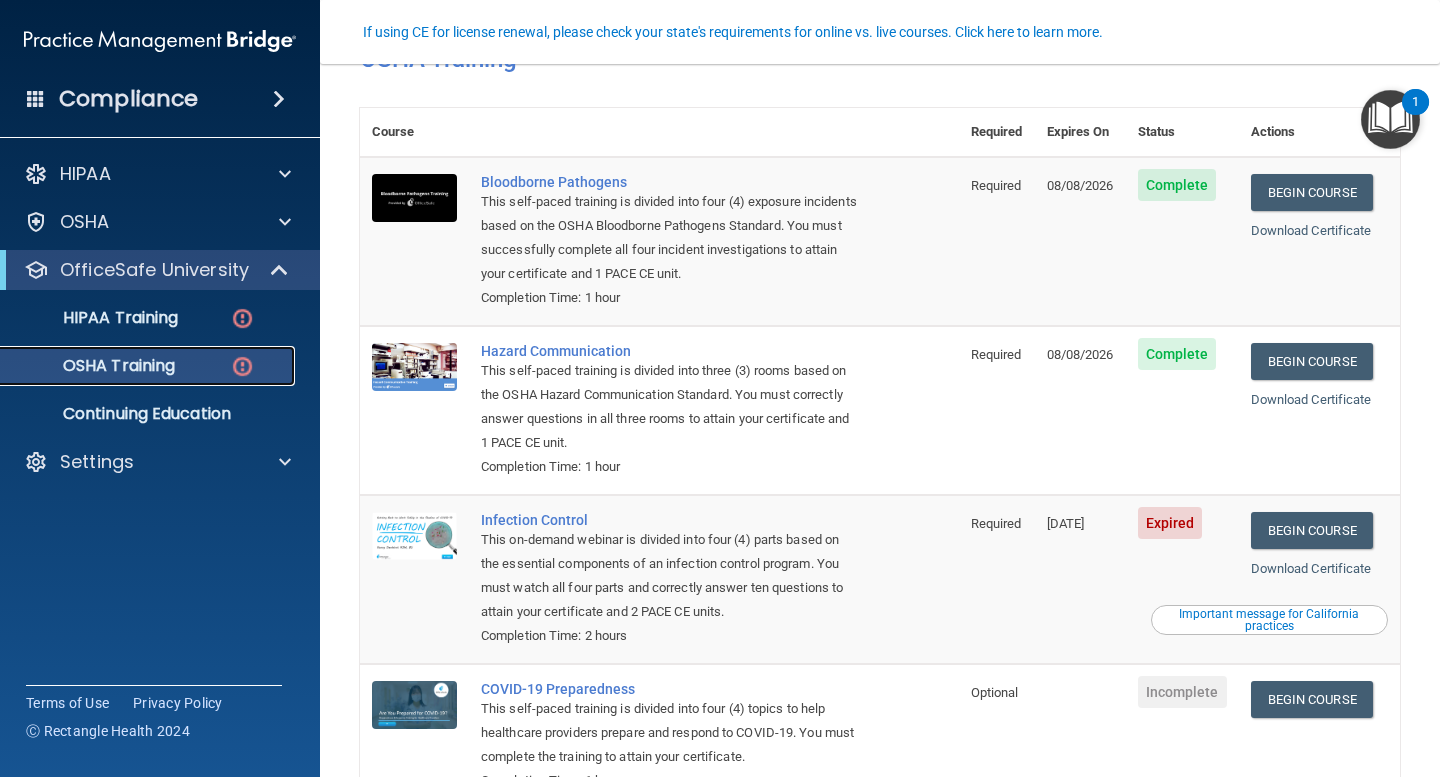 scroll, scrollTop: 260, scrollLeft: 0, axis: vertical 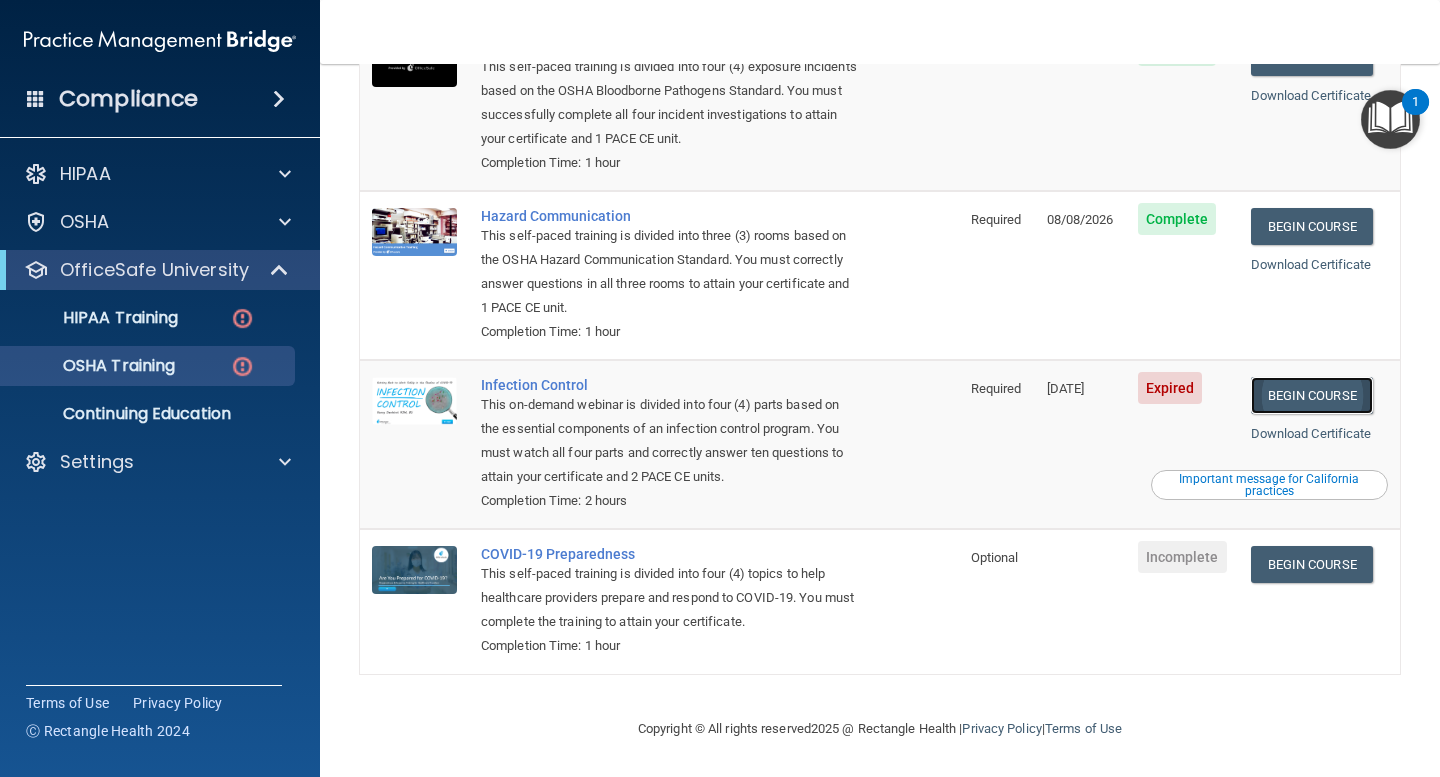 click on "Begin Course" at bounding box center [1312, 395] 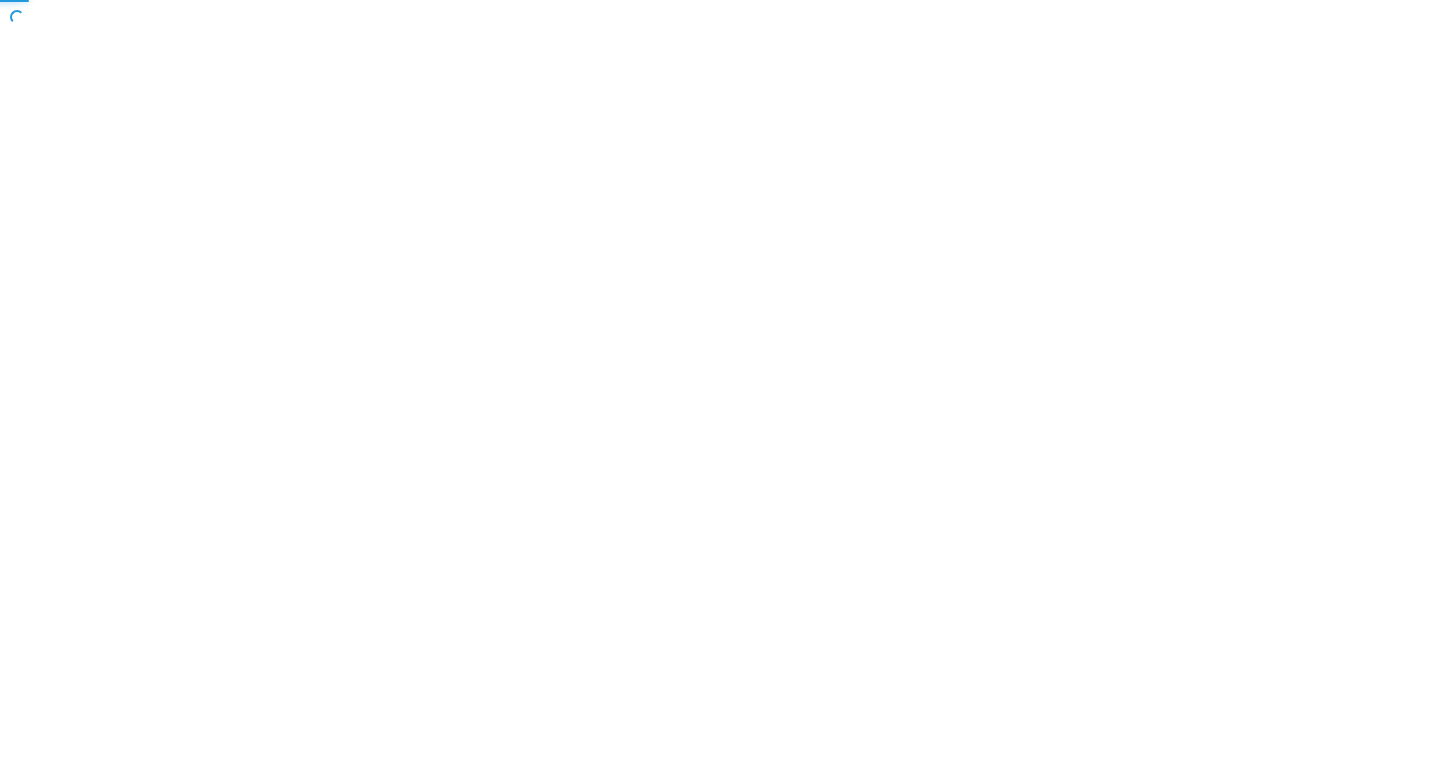 scroll, scrollTop: 0, scrollLeft: 0, axis: both 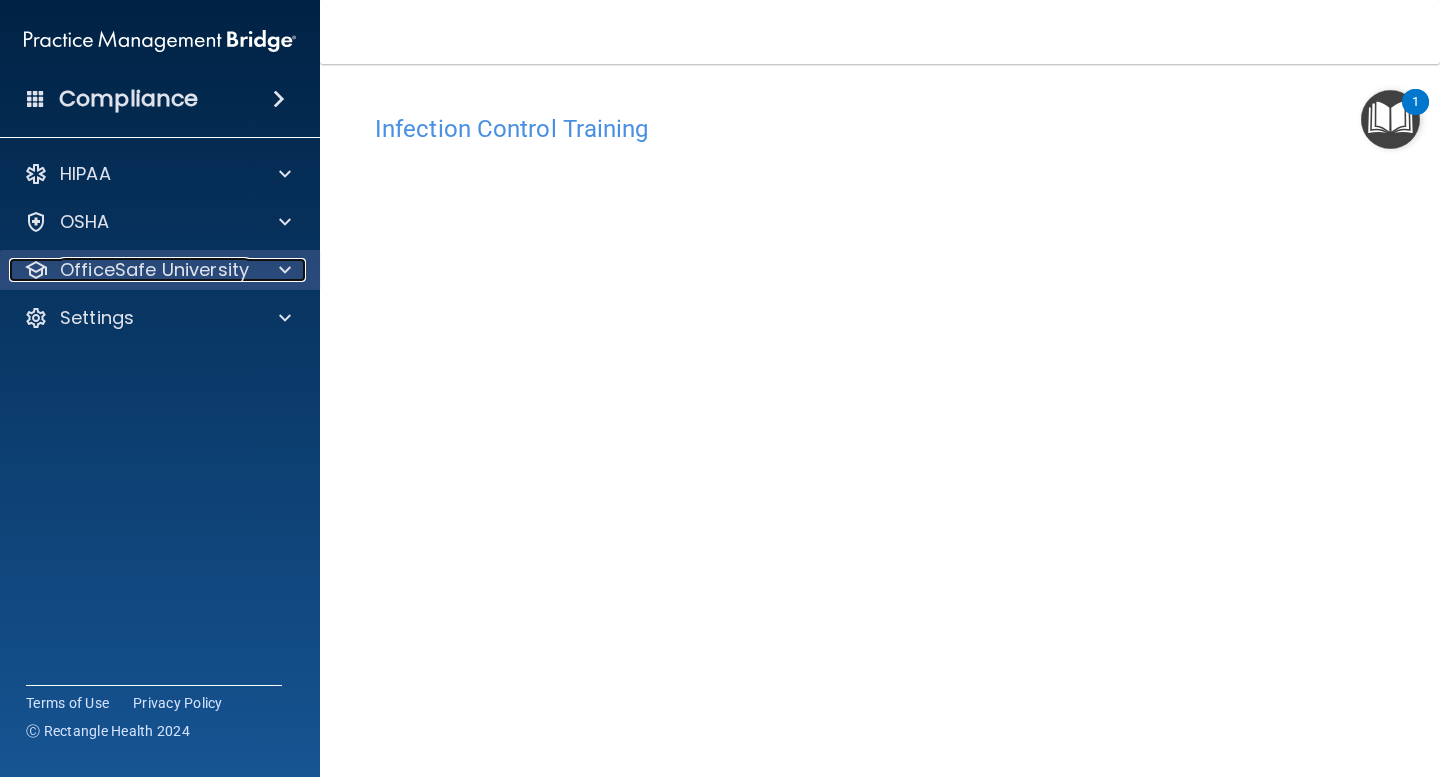 click at bounding box center (285, 270) 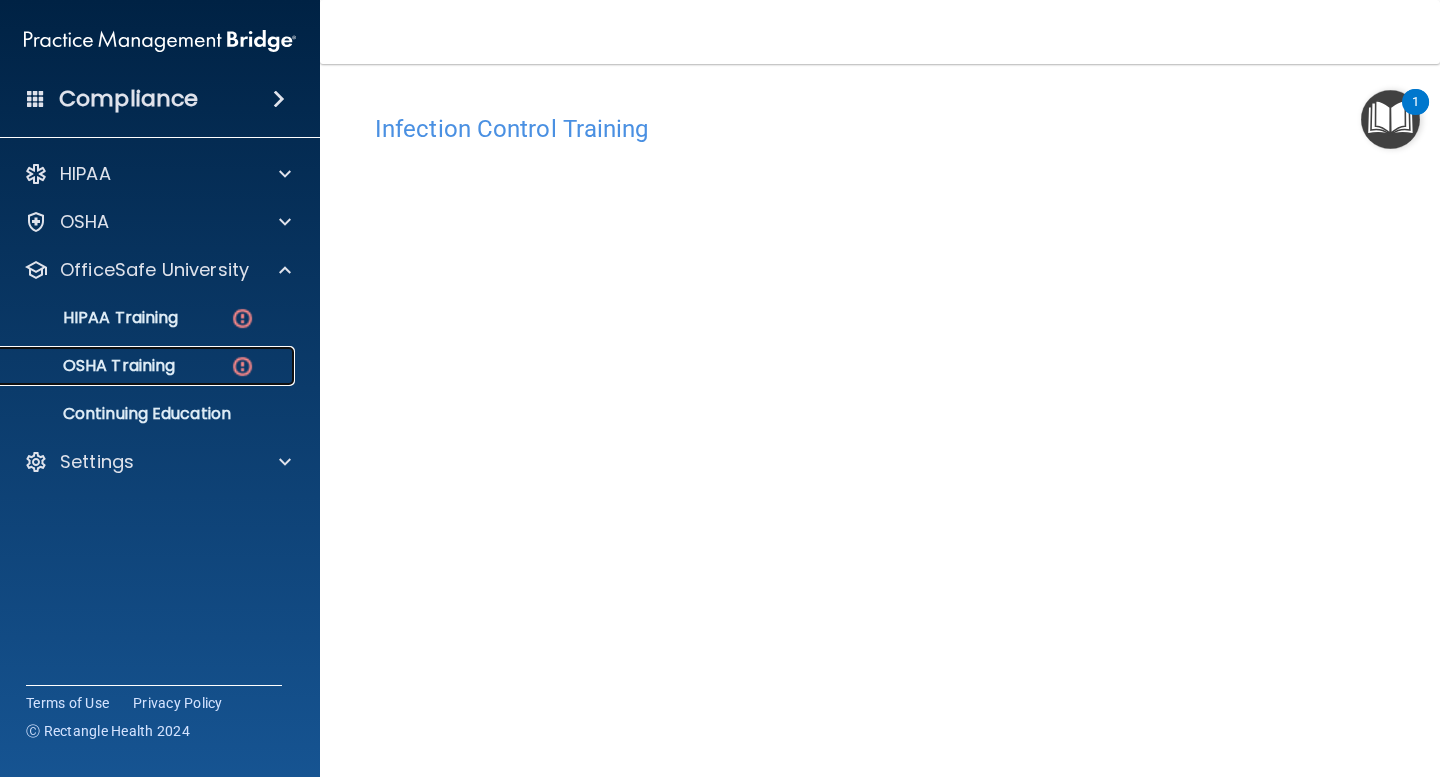 click at bounding box center [242, 366] 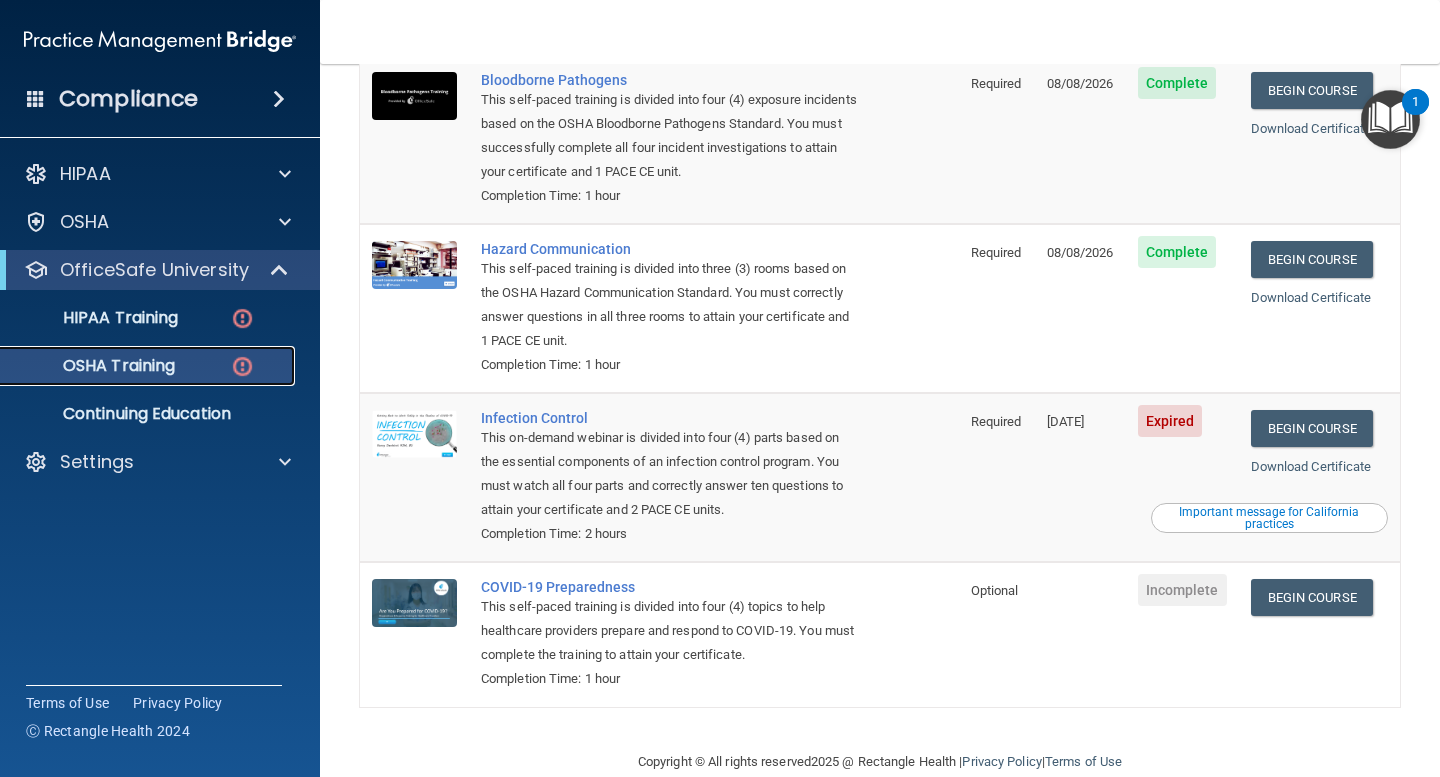 scroll, scrollTop: 227, scrollLeft: 0, axis: vertical 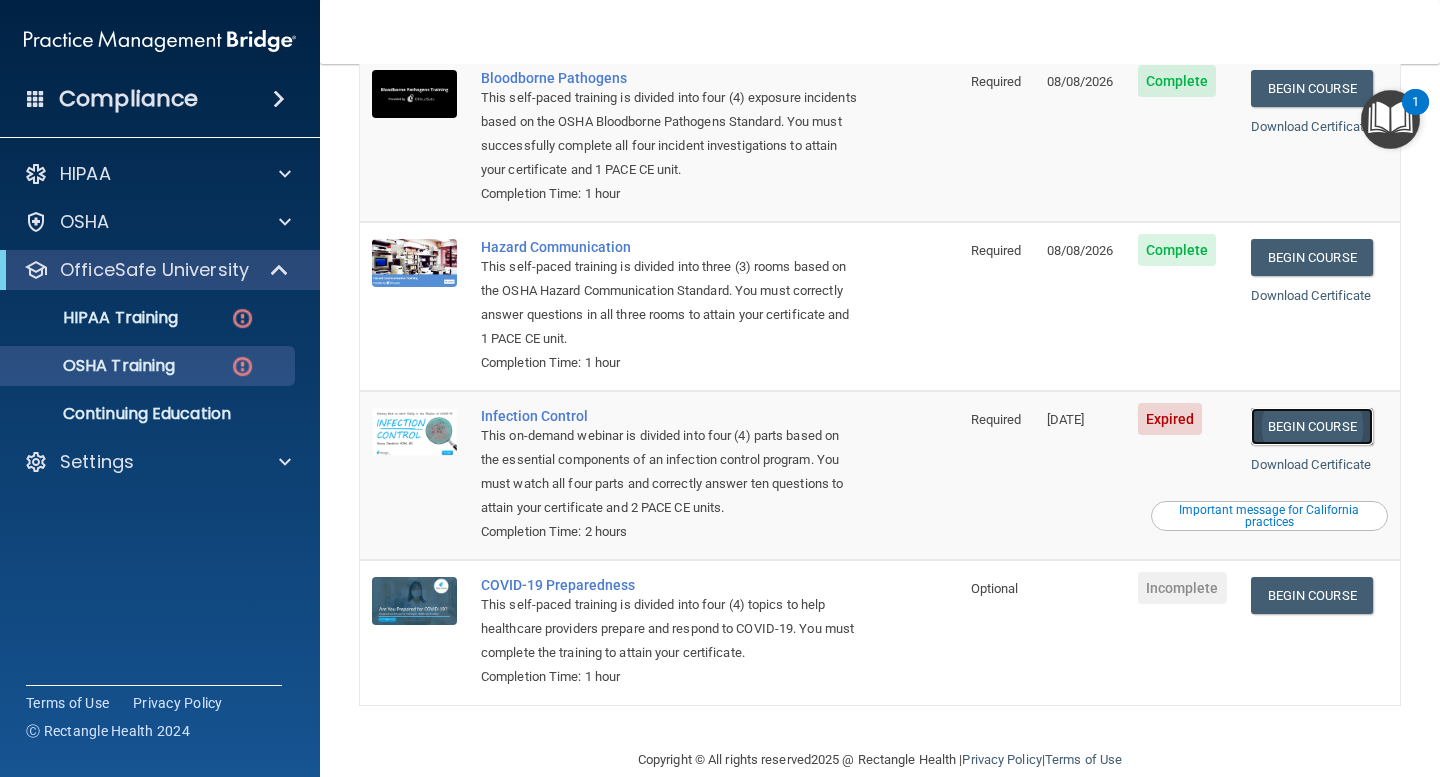 click on "Begin Course" at bounding box center (1312, 426) 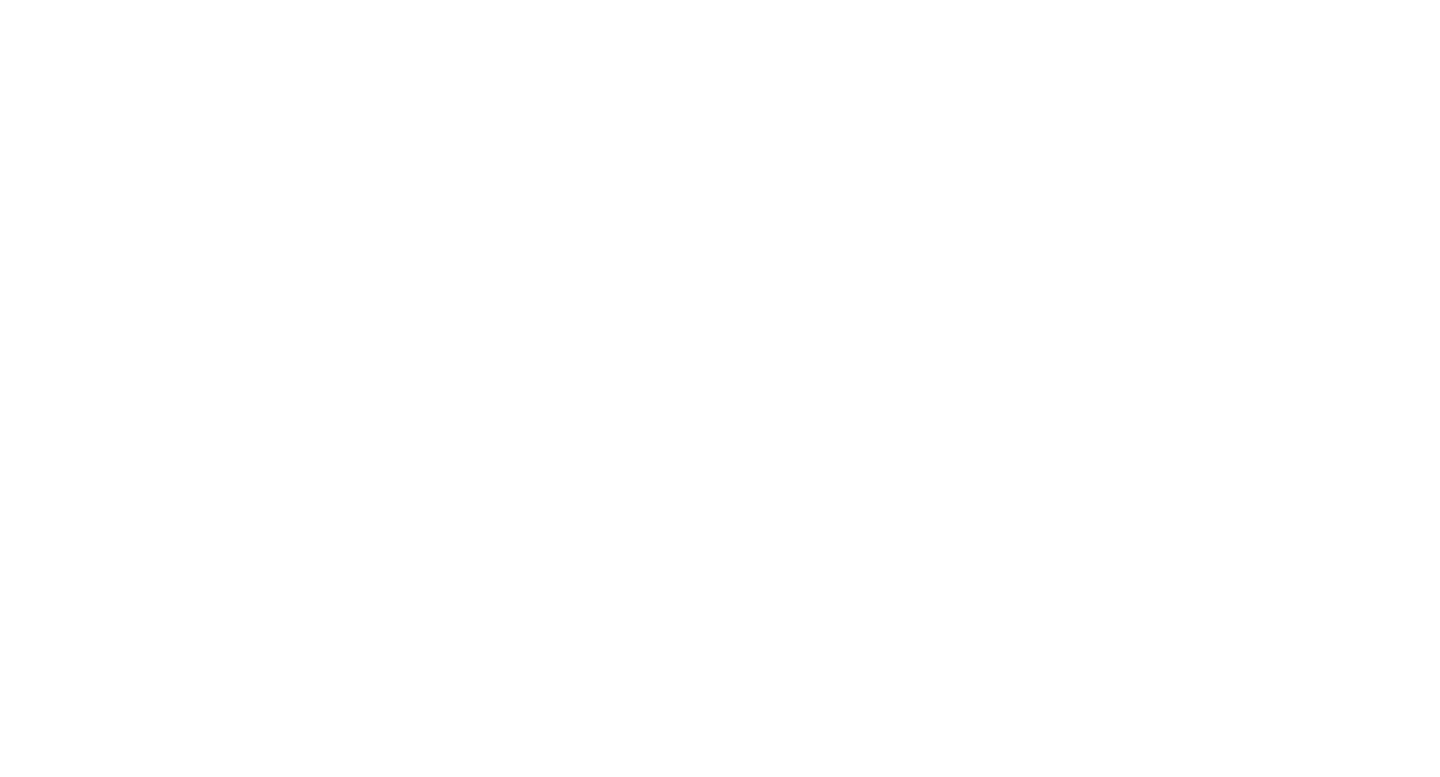 scroll, scrollTop: 0, scrollLeft: 0, axis: both 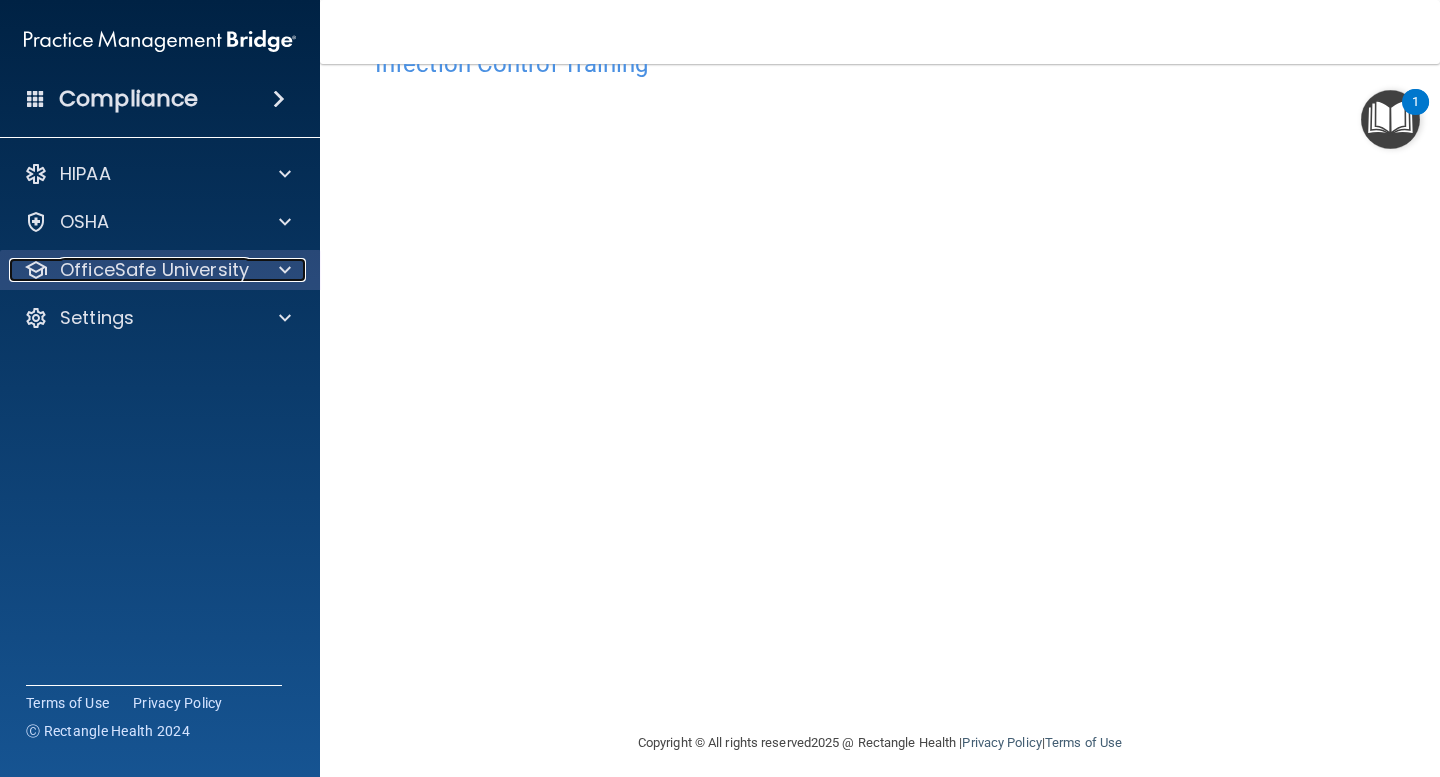 click at bounding box center (285, 270) 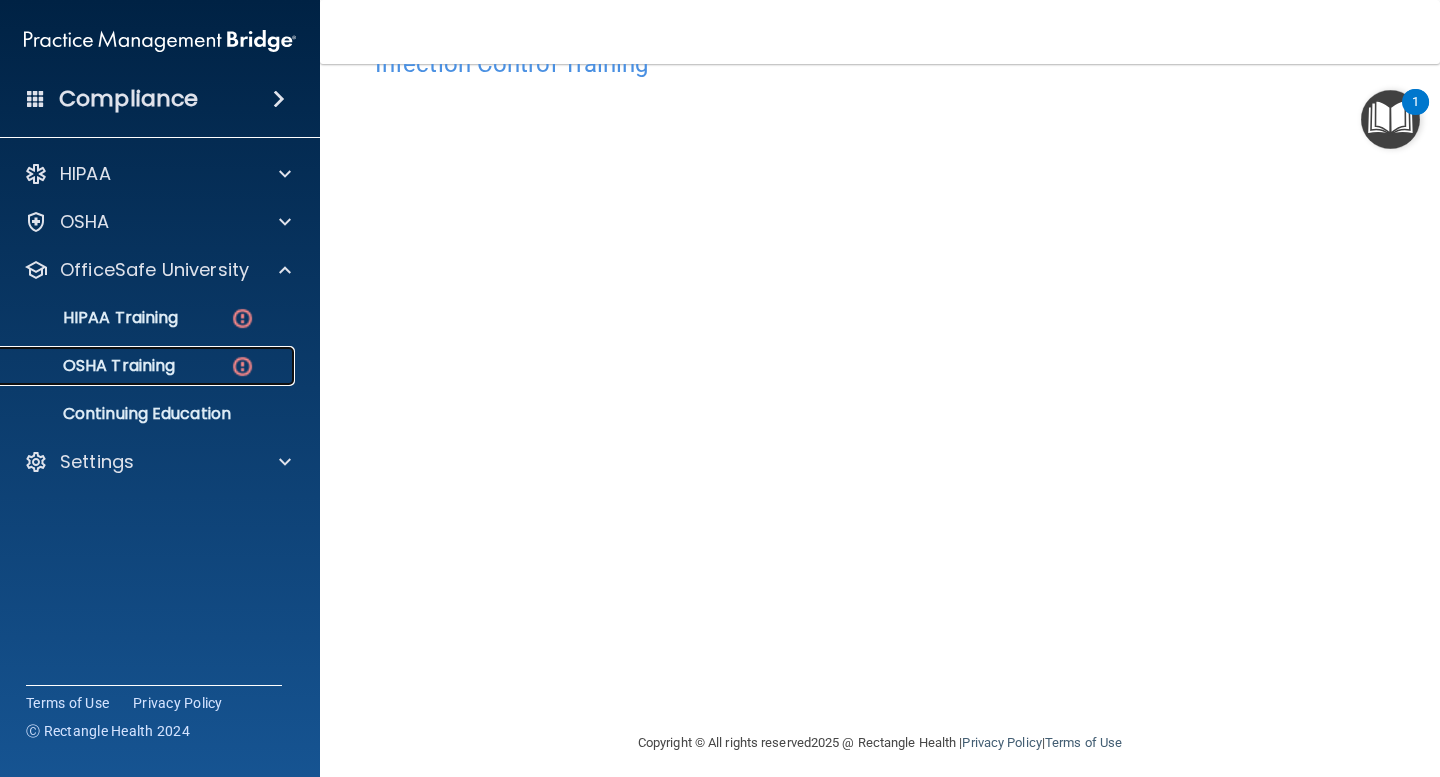 click on "OSHA Training" at bounding box center (94, 366) 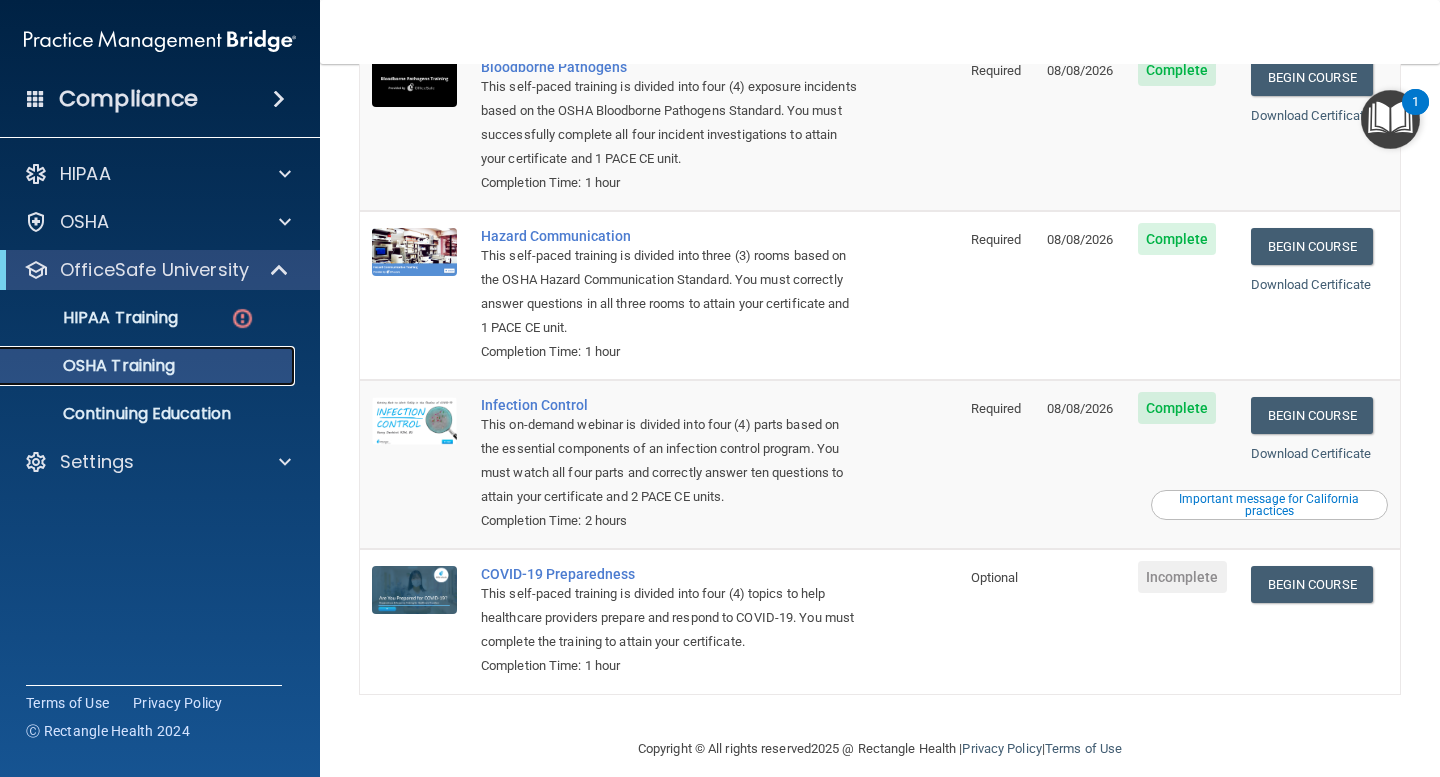 scroll, scrollTop: 204, scrollLeft: 0, axis: vertical 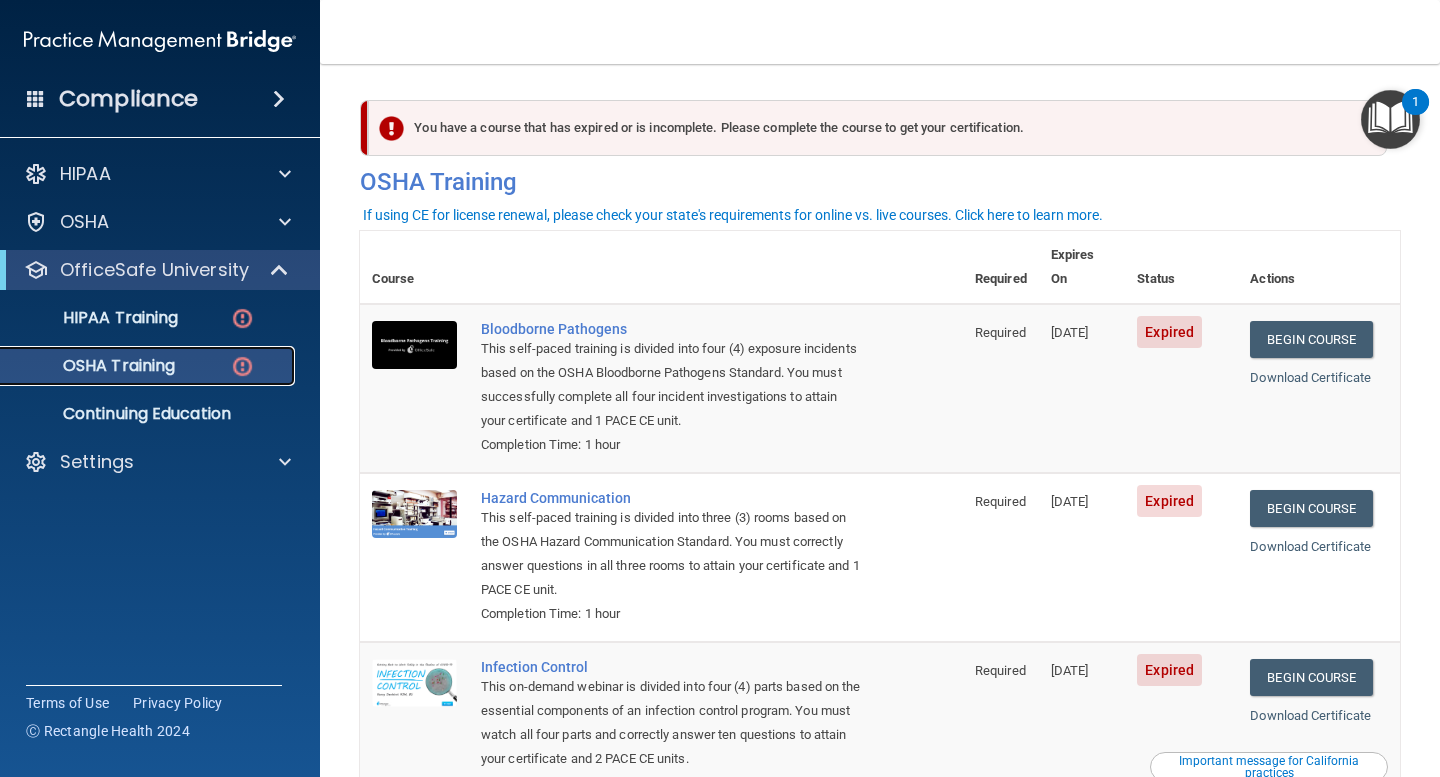 click on "OSHA Training" at bounding box center (94, 366) 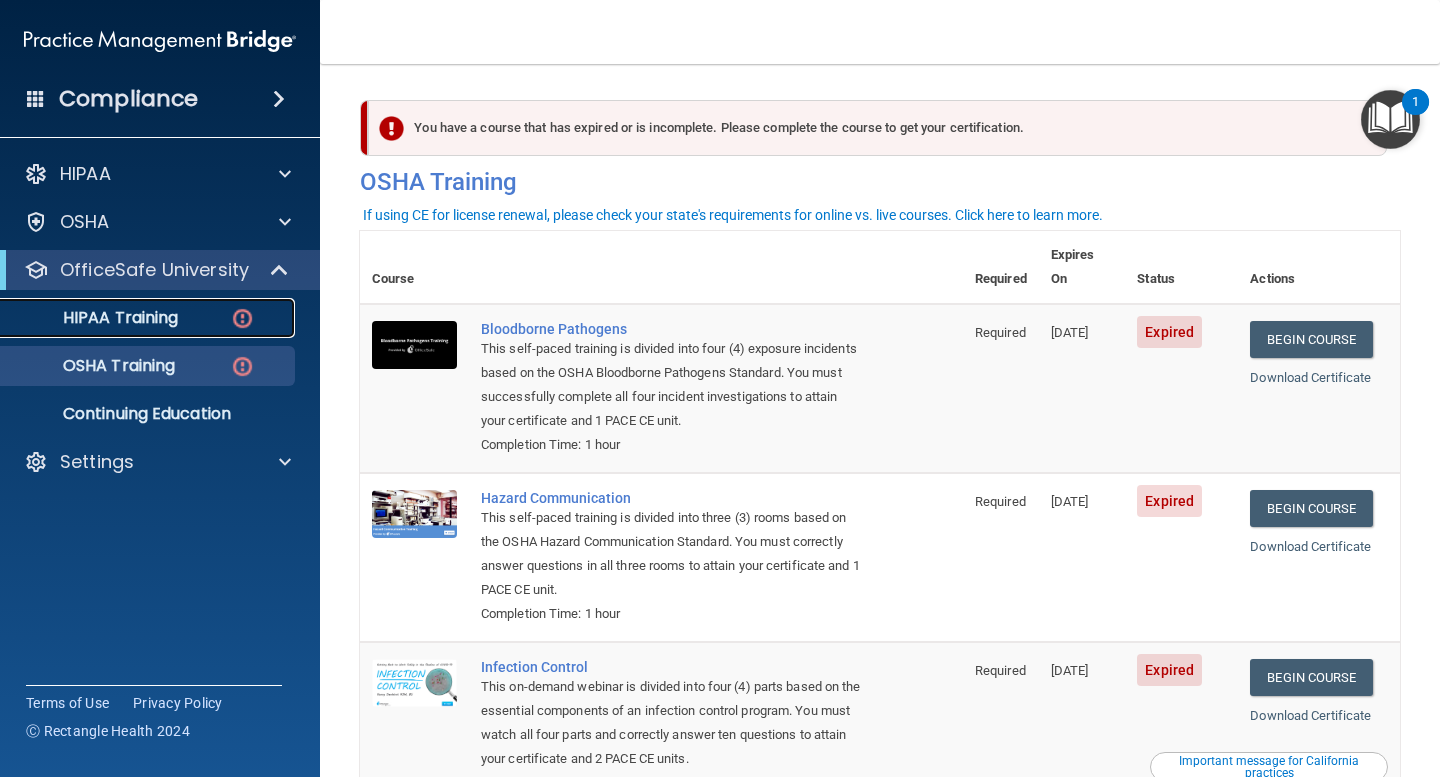 click on "HIPAA Training" at bounding box center [95, 318] 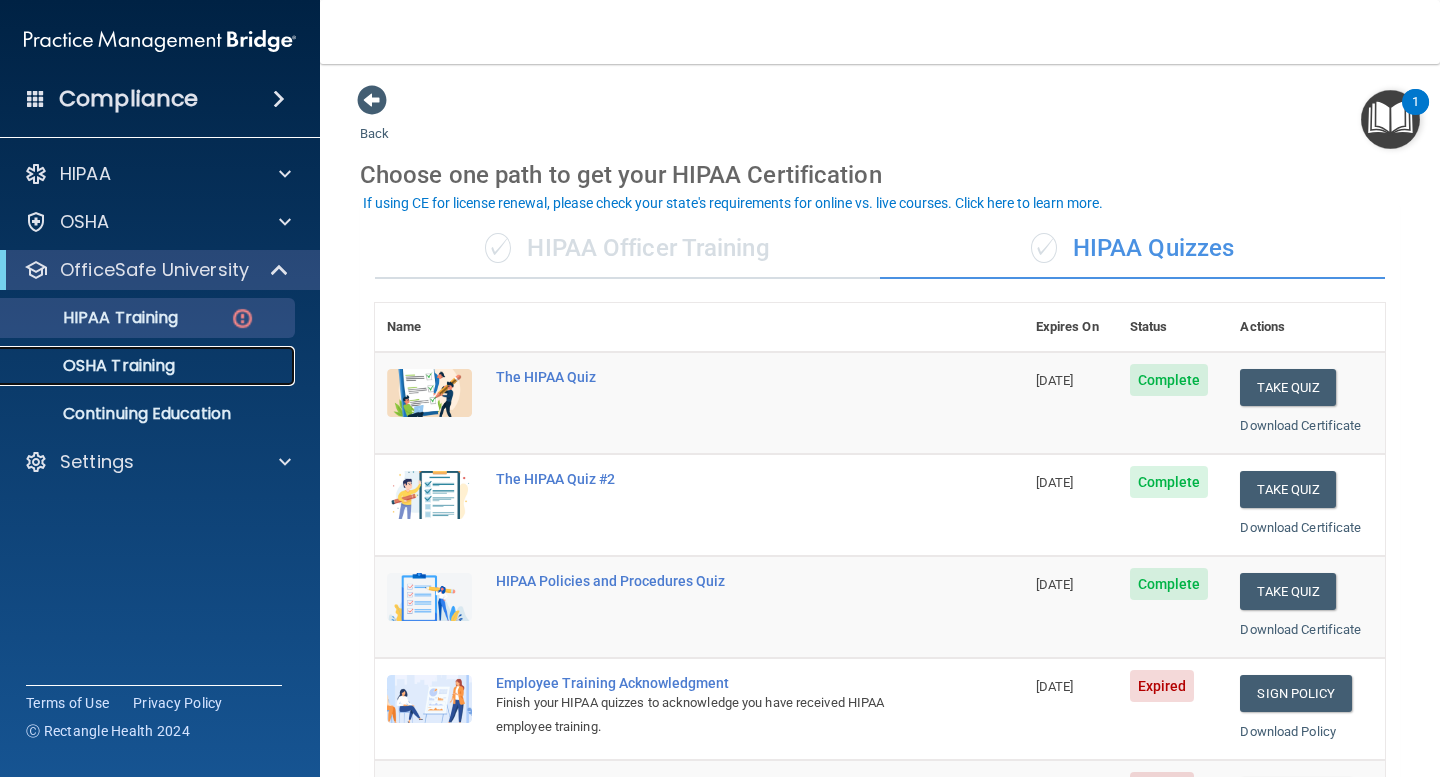 click on "OSHA Training" at bounding box center [94, 366] 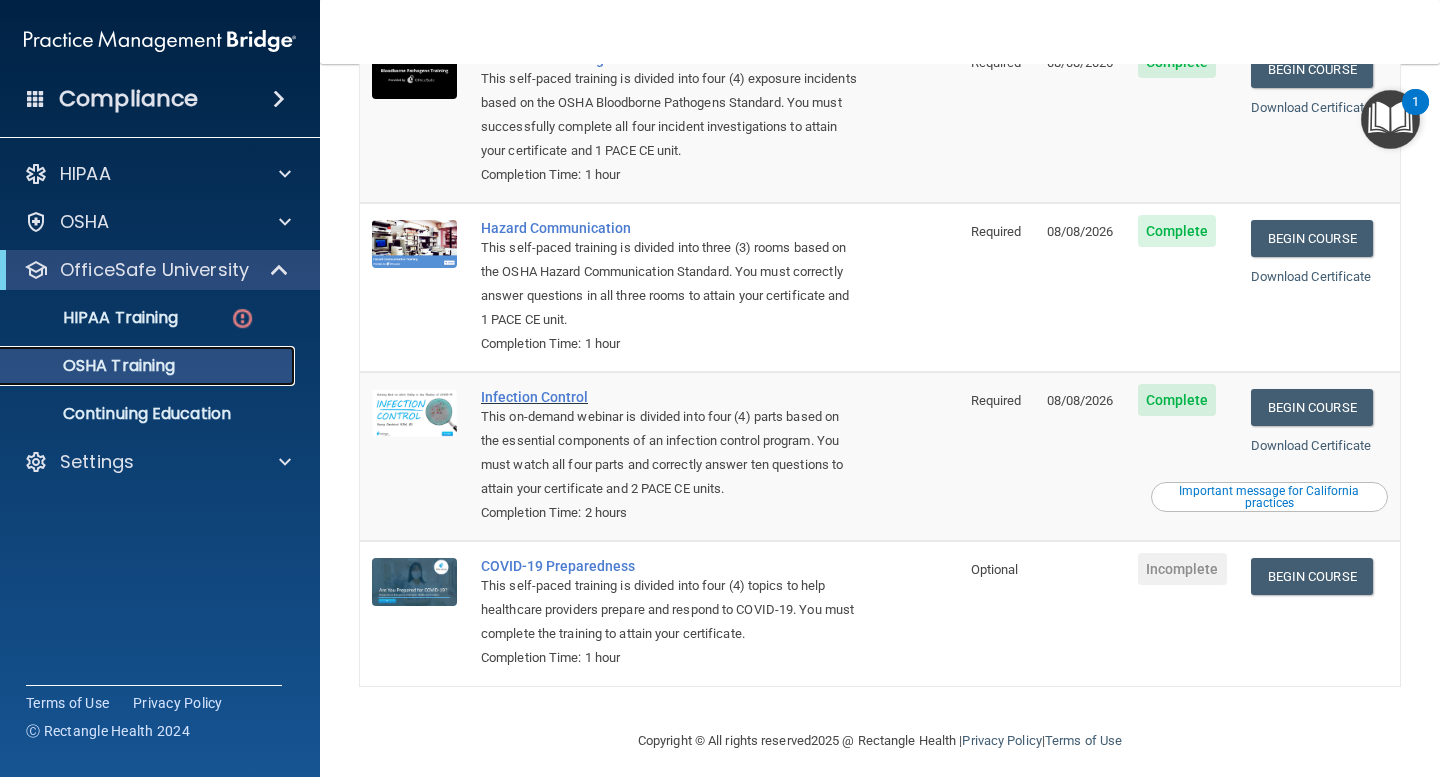 scroll, scrollTop: 204, scrollLeft: 0, axis: vertical 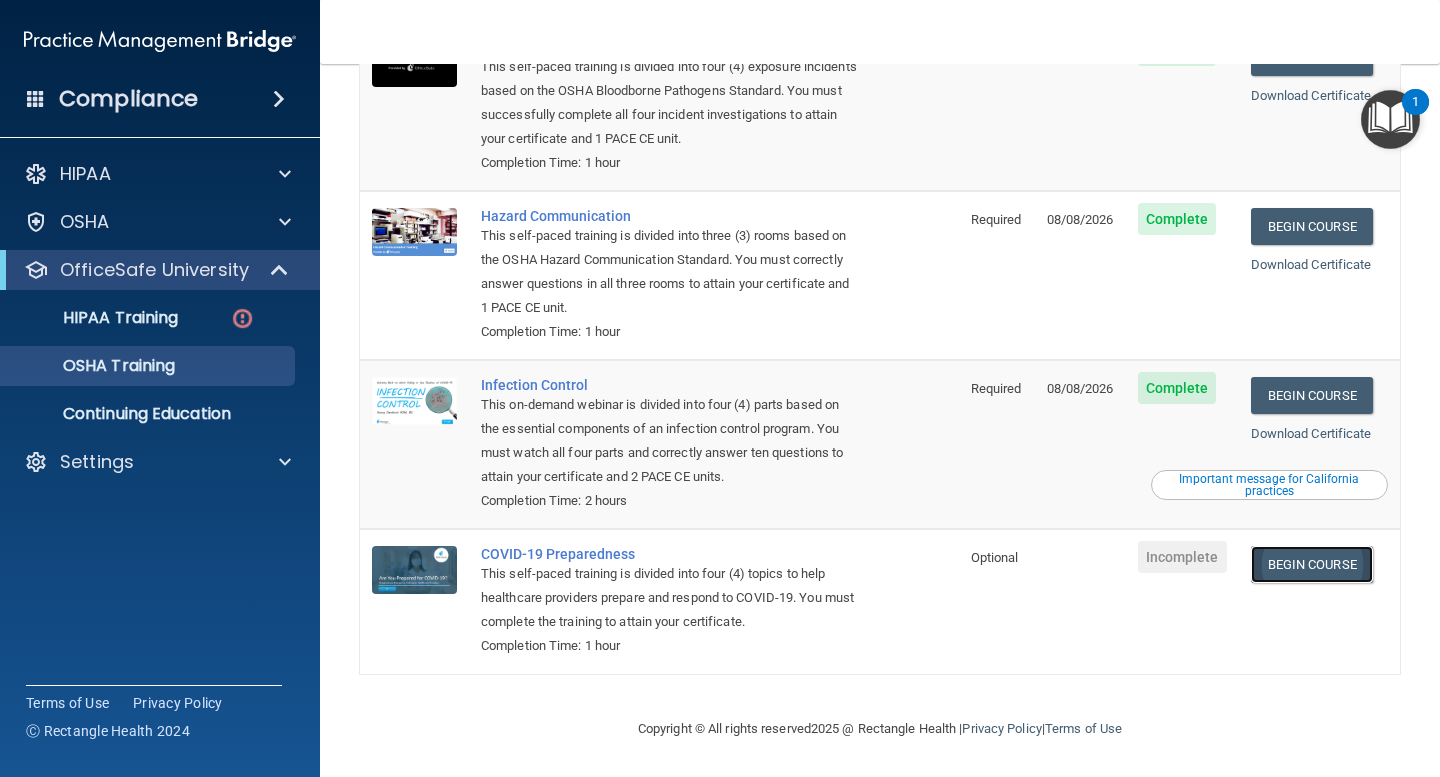 click on "Begin Course" at bounding box center (1312, 564) 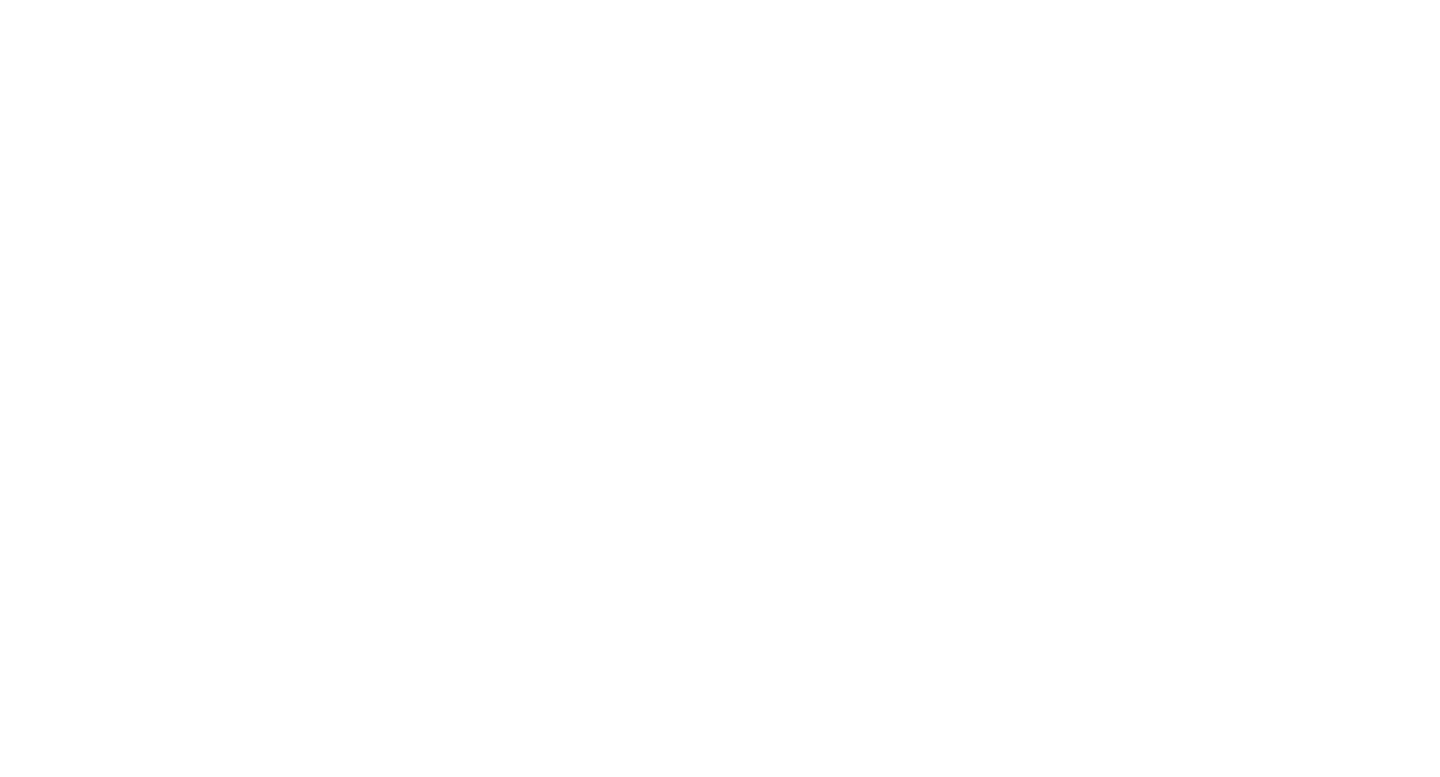scroll, scrollTop: 0, scrollLeft: 0, axis: both 